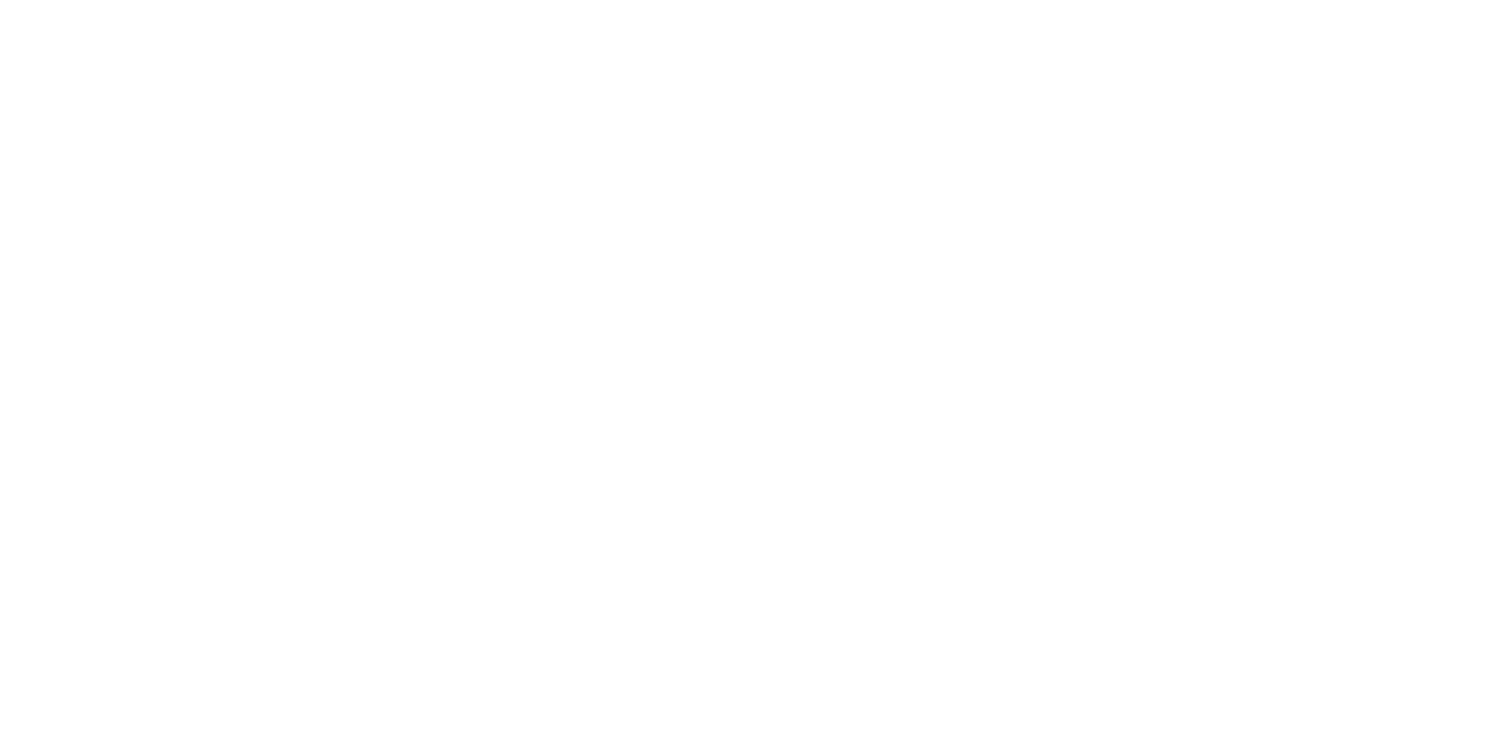 scroll, scrollTop: 0, scrollLeft: 0, axis: both 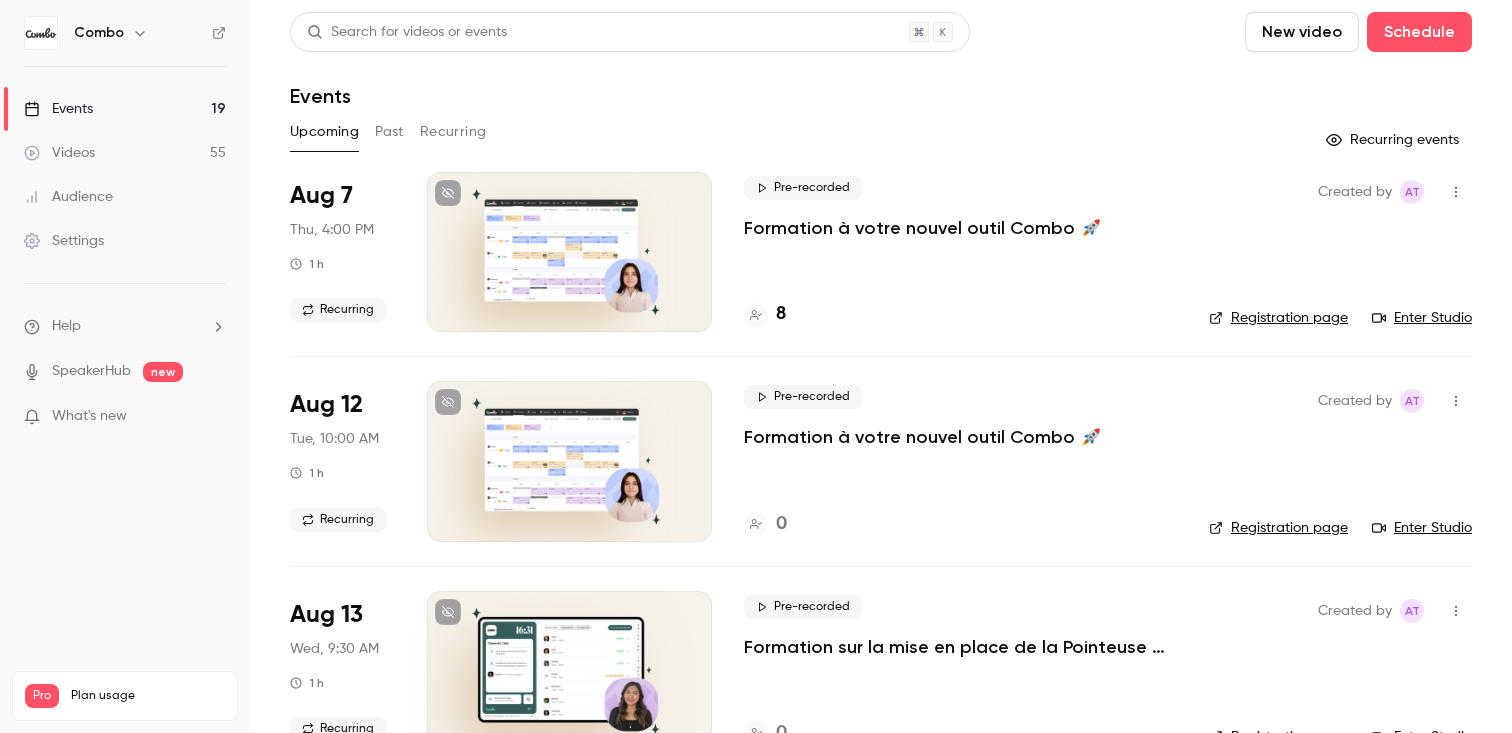 click on "Enter Studio" at bounding box center (1422, 318) 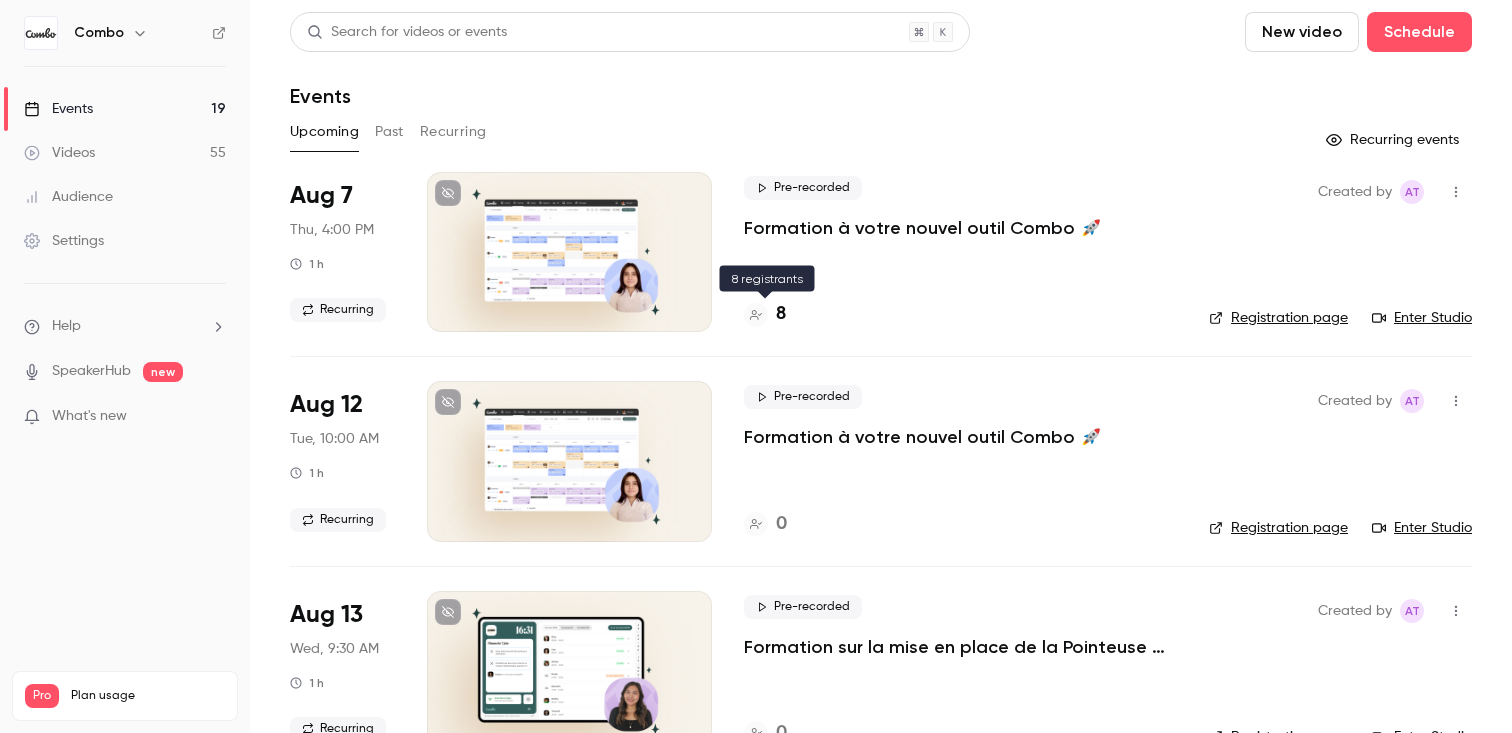 click at bounding box center [756, 315] 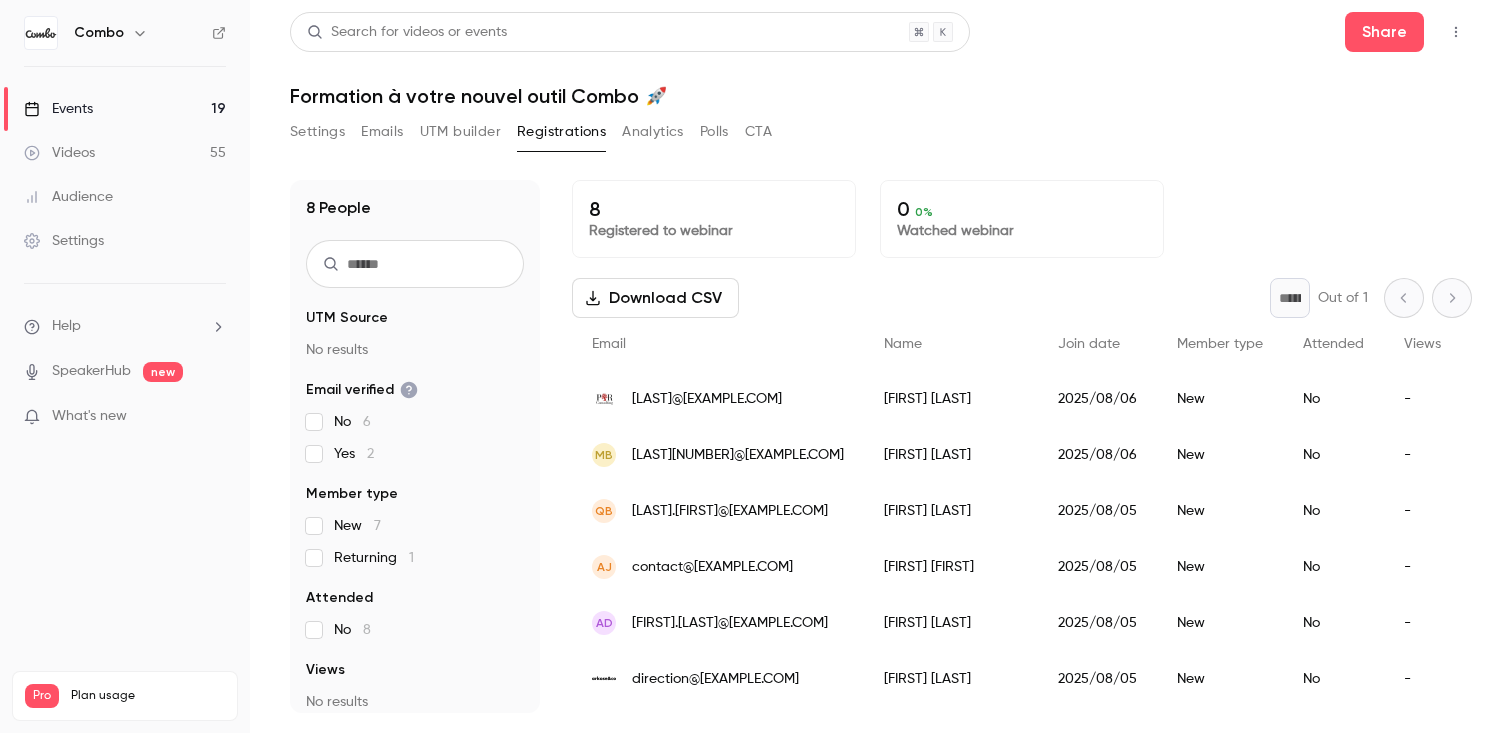 scroll, scrollTop: 106, scrollLeft: 0, axis: vertical 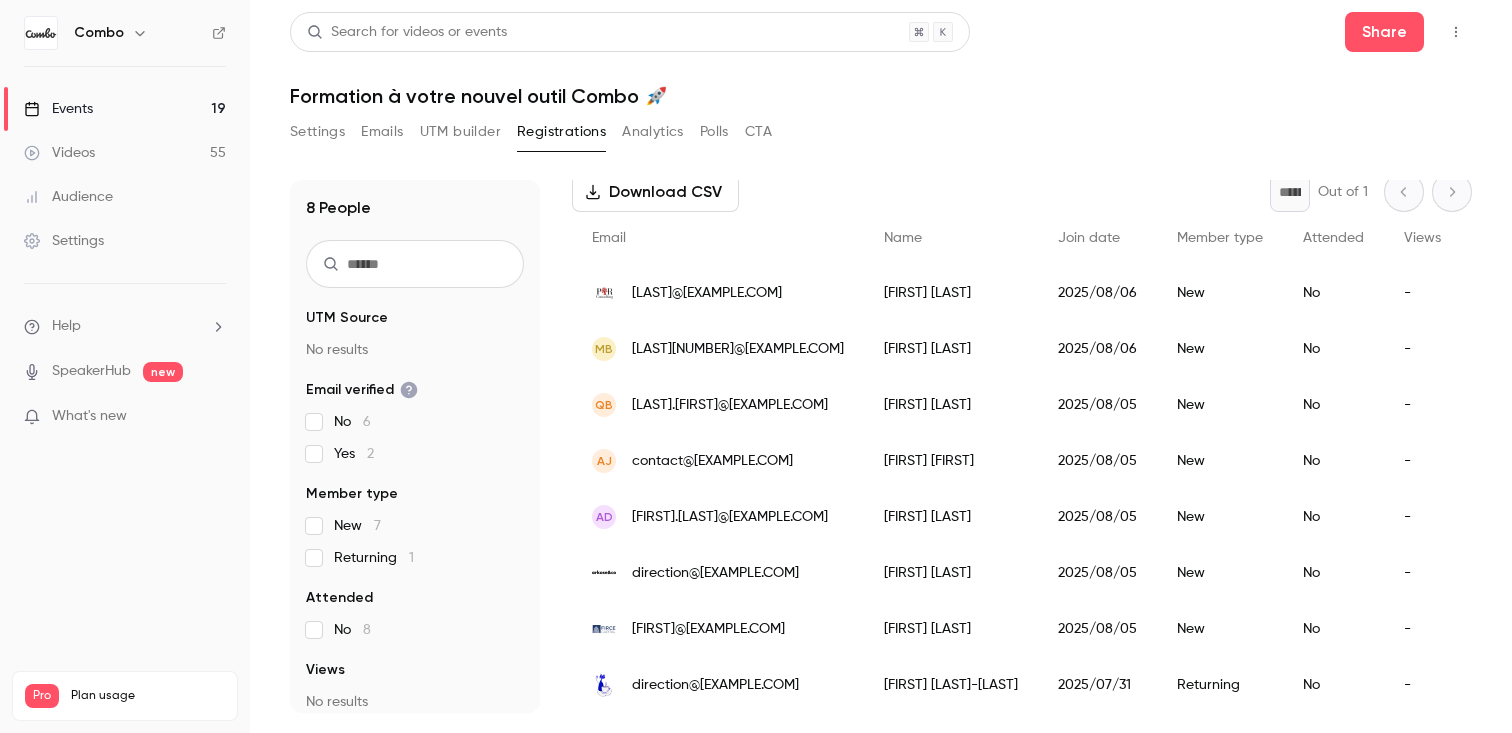 drag, startPoint x: 868, startPoint y: 405, endPoint x: 632, endPoint y: 401, distance: 236.03389 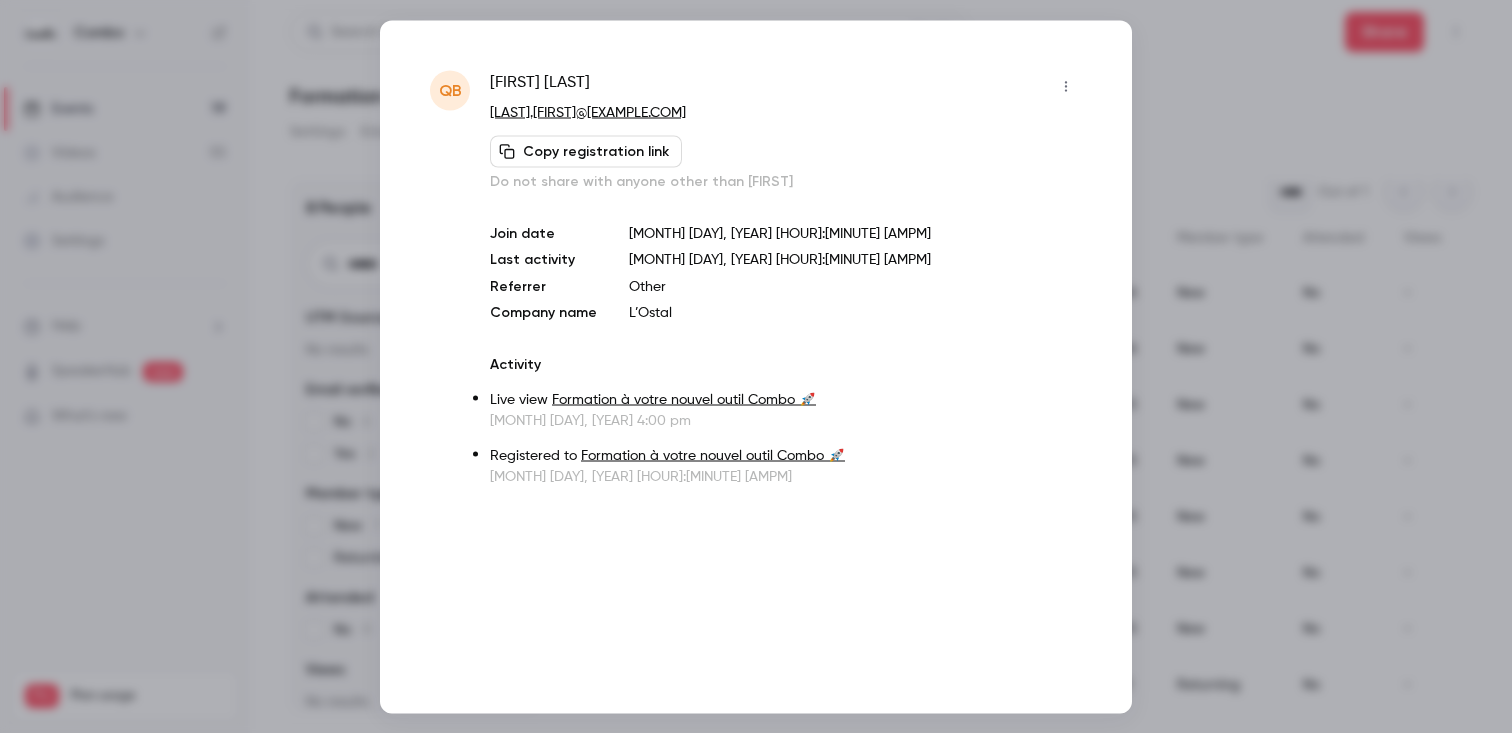 copy on "[LAST].[FIRST]@[EXAMPLE.COM]" 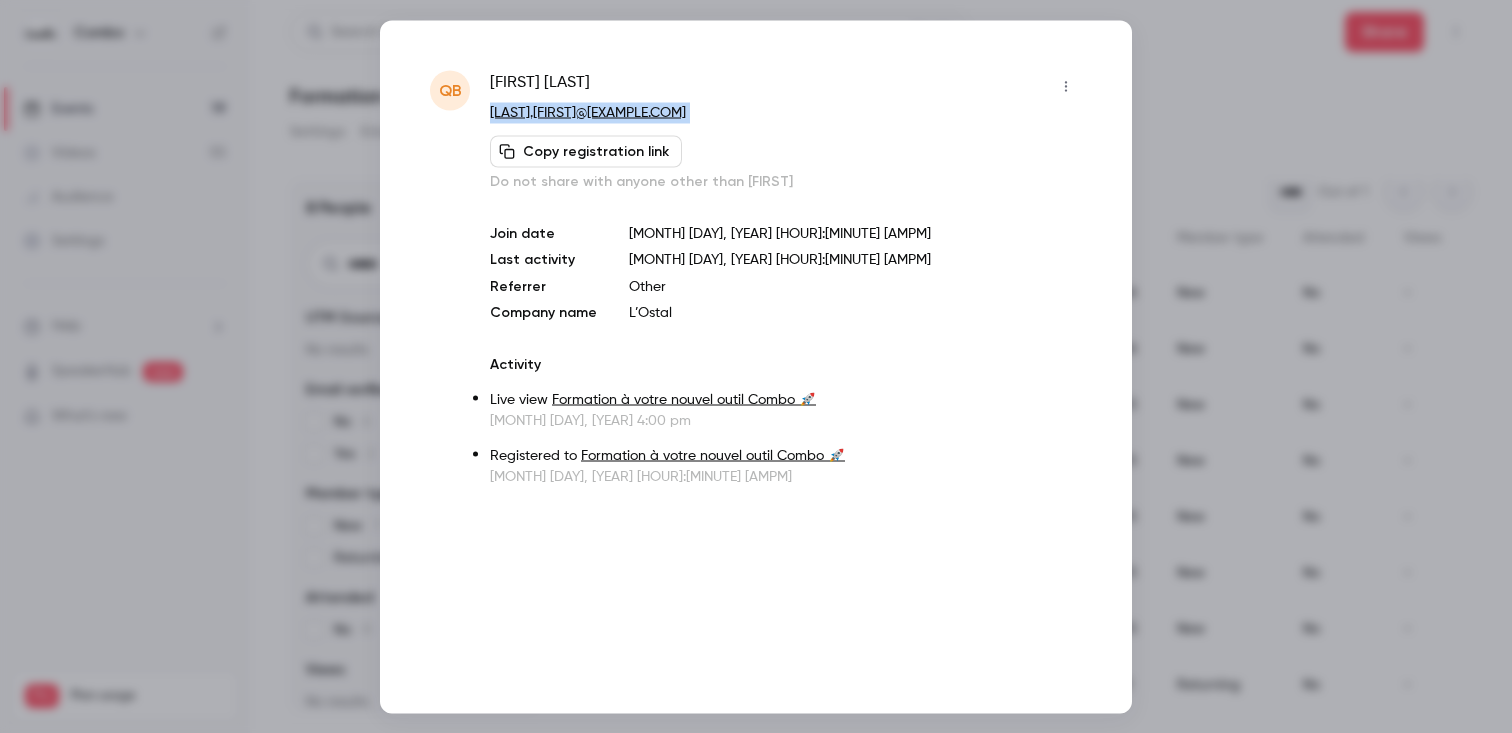 drag, startPoint x: 802, startPoint y: 128, endPoint x: 488, endPoint y: 114, distance: 314.31195 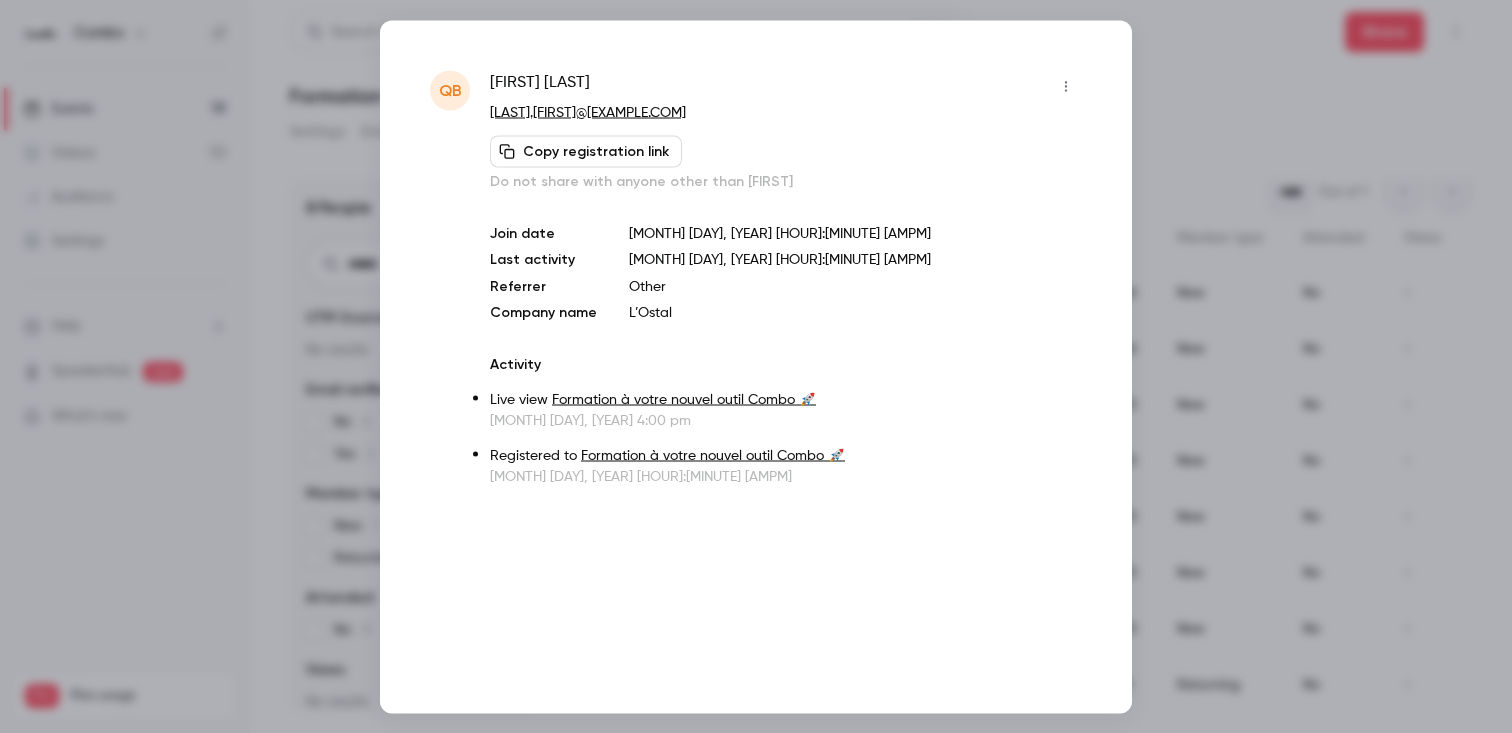 click on "[FIRST]   [LAST]" at bounding box center [786, 86] 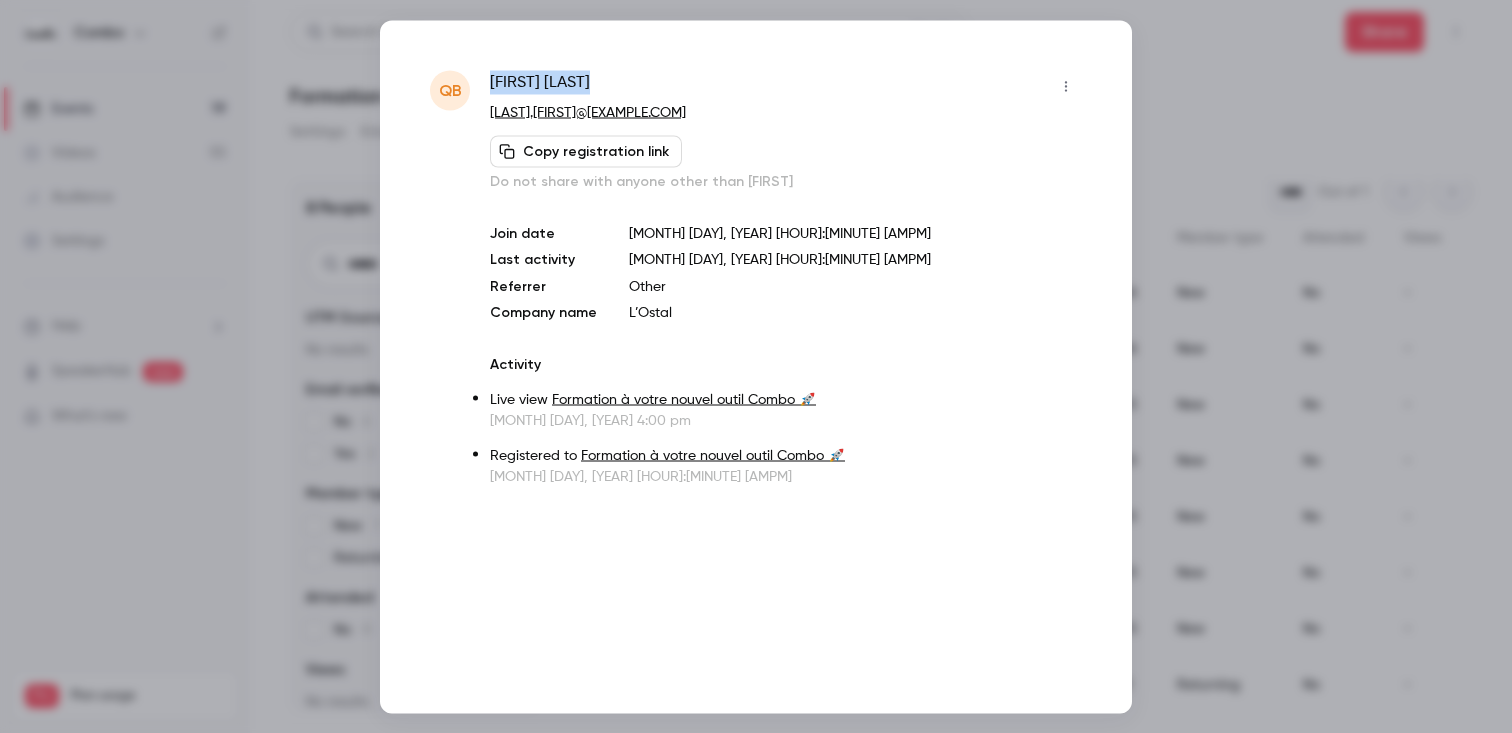 drag, startPoint x: 638, startPoint y: 86, endPoint x: 491, endPoint y: 84, distance: 147.01361 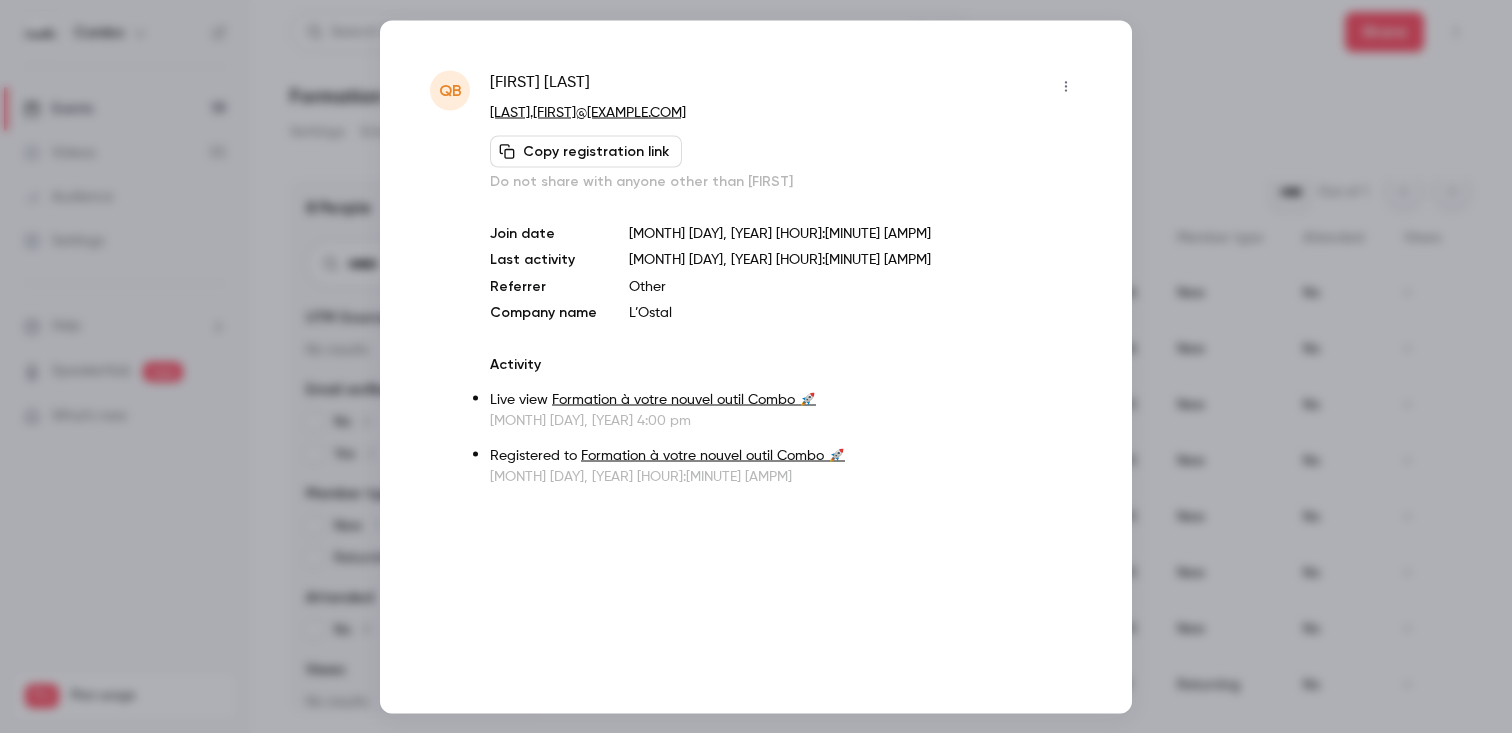 click at bounding box center (756, 366) 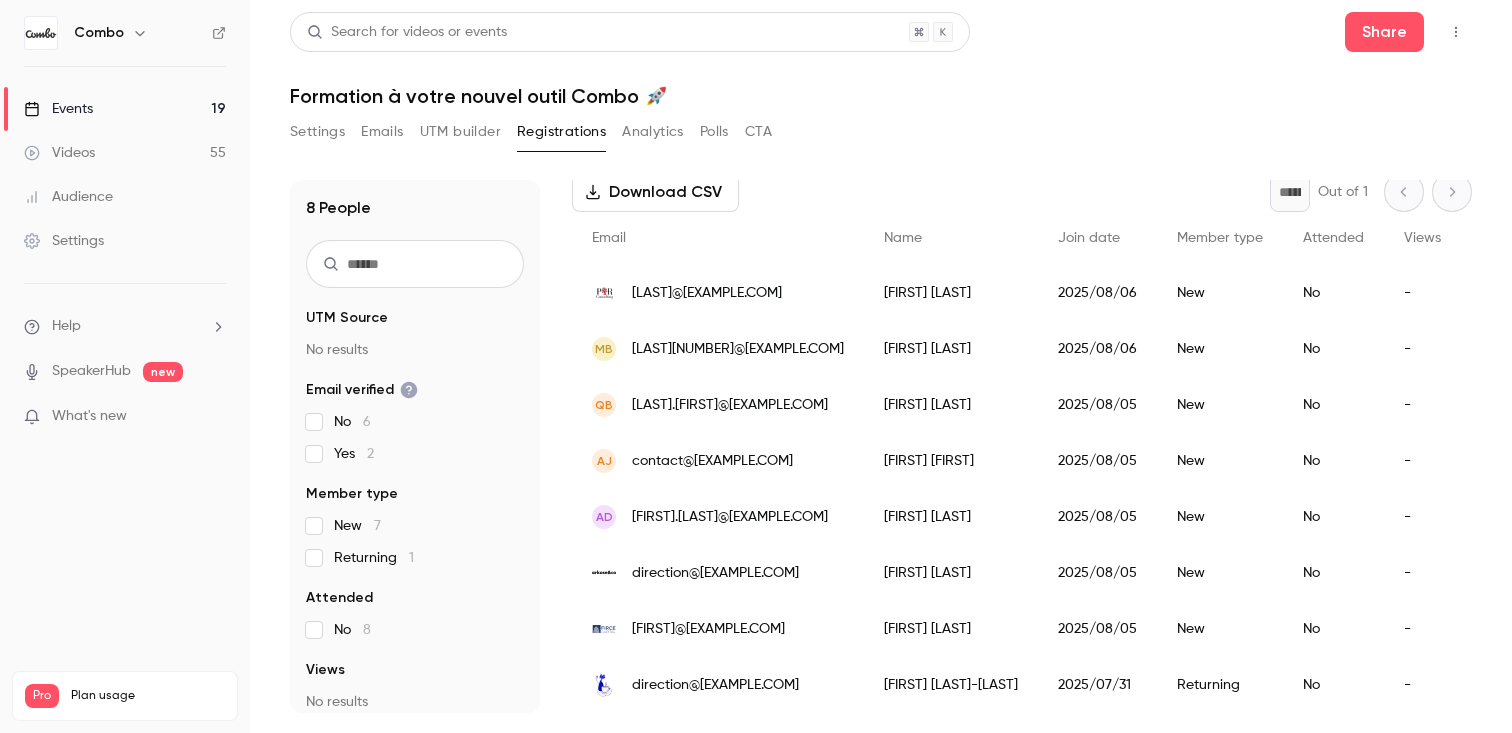 click on "[FIRST]@[EXAMPLE.COM]" at bounding box center (718, 629) 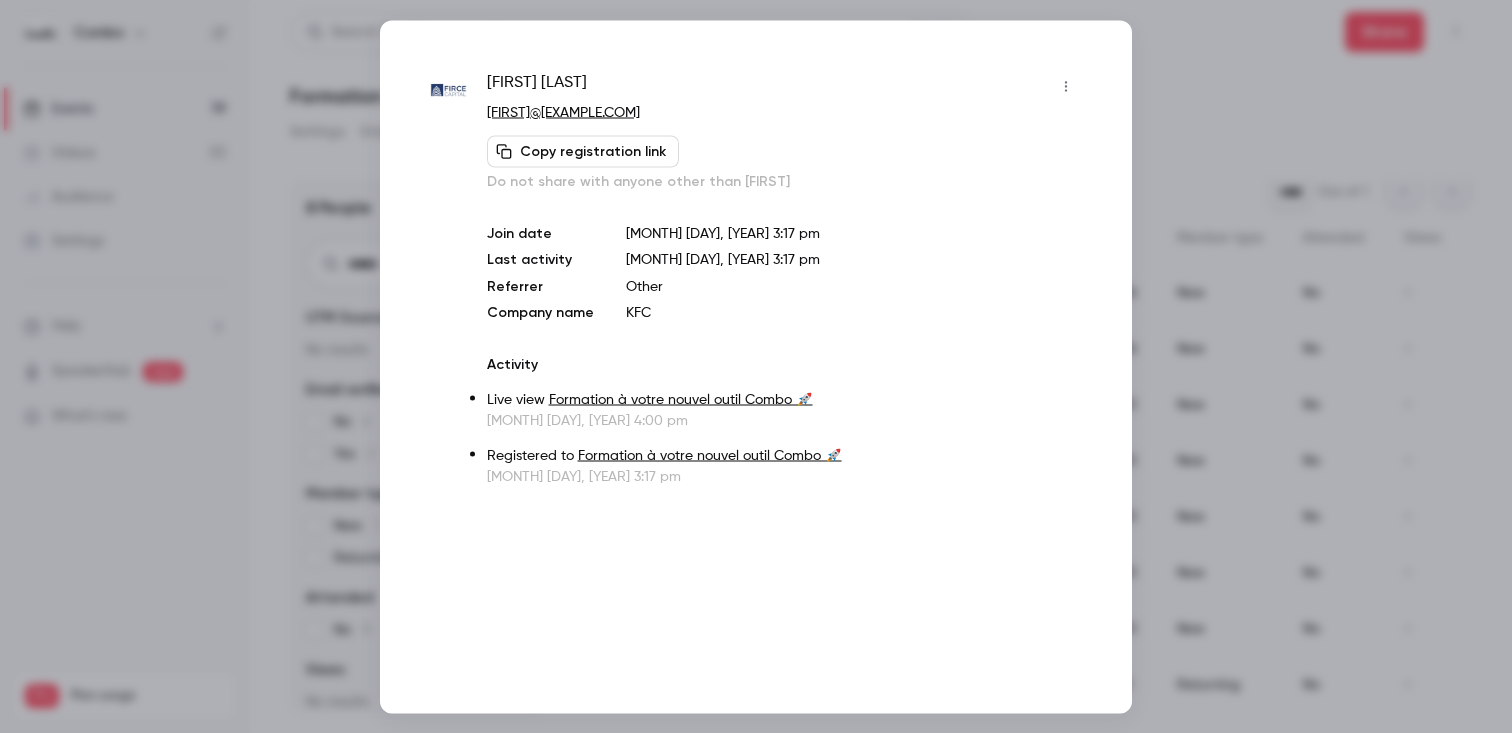 drag, startPoint x: 702, startPoint y: 114, endPoint x: 488, endPoint y: 110, distance: 214.03738 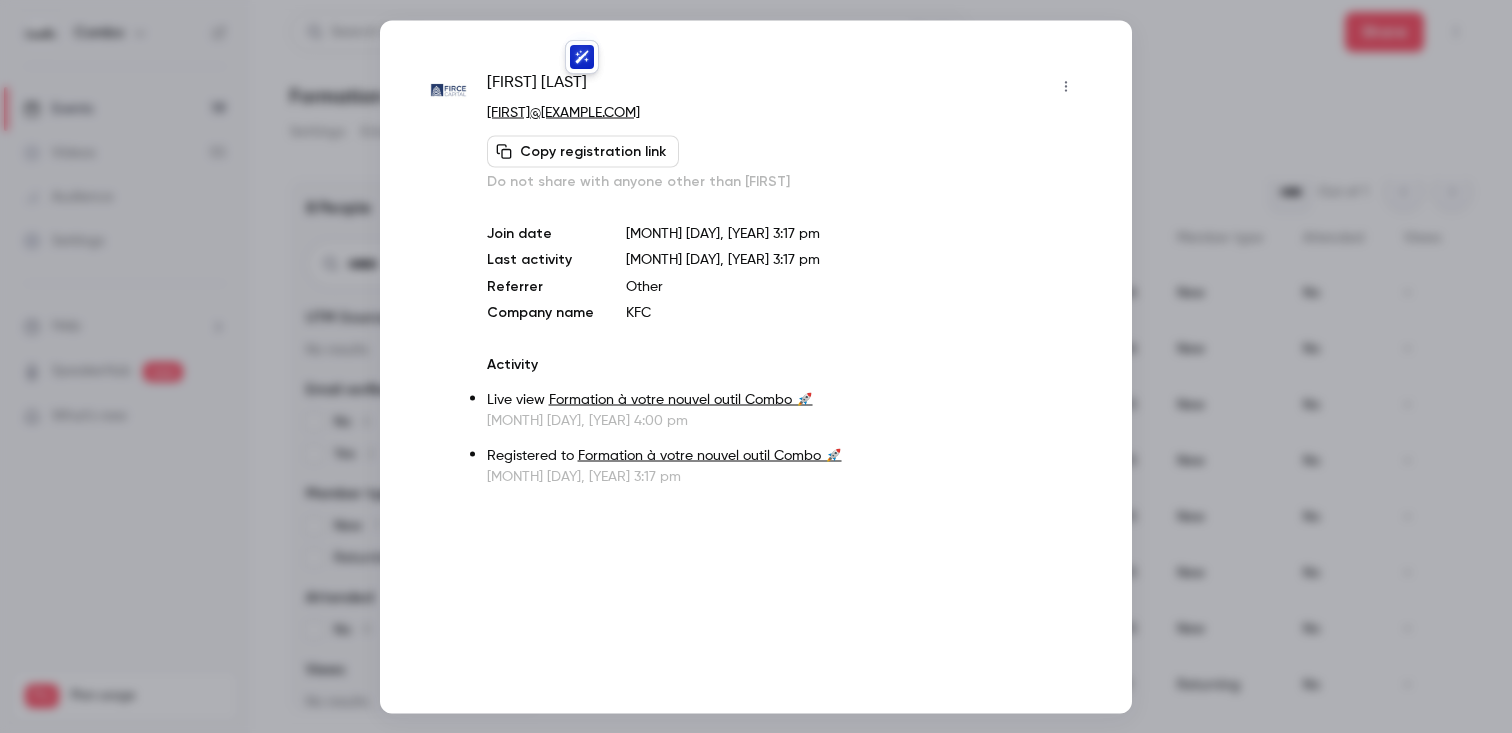 click on "[FIRST]   [LAST]" at bounding box center [537, 86] 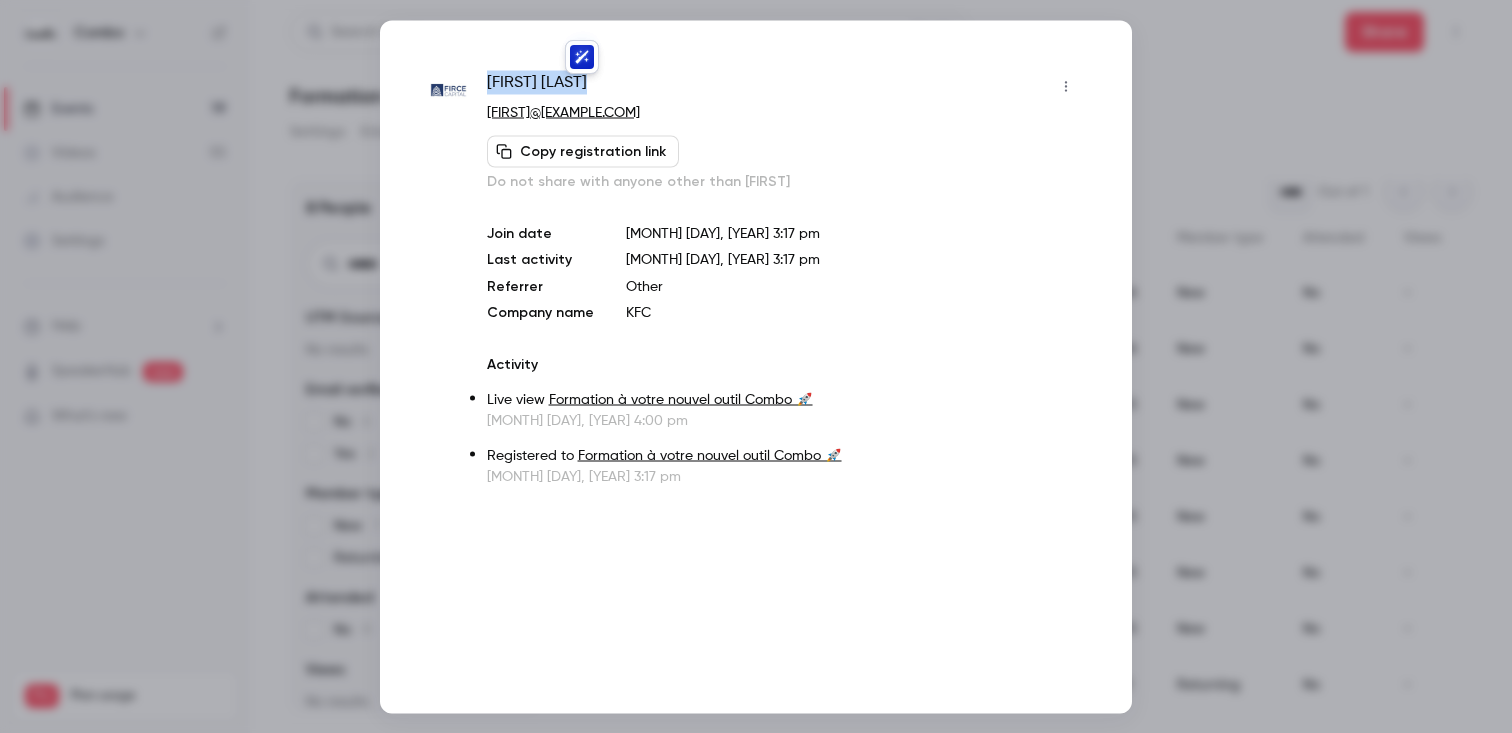 copy on "[FIRST]   [LAST]" 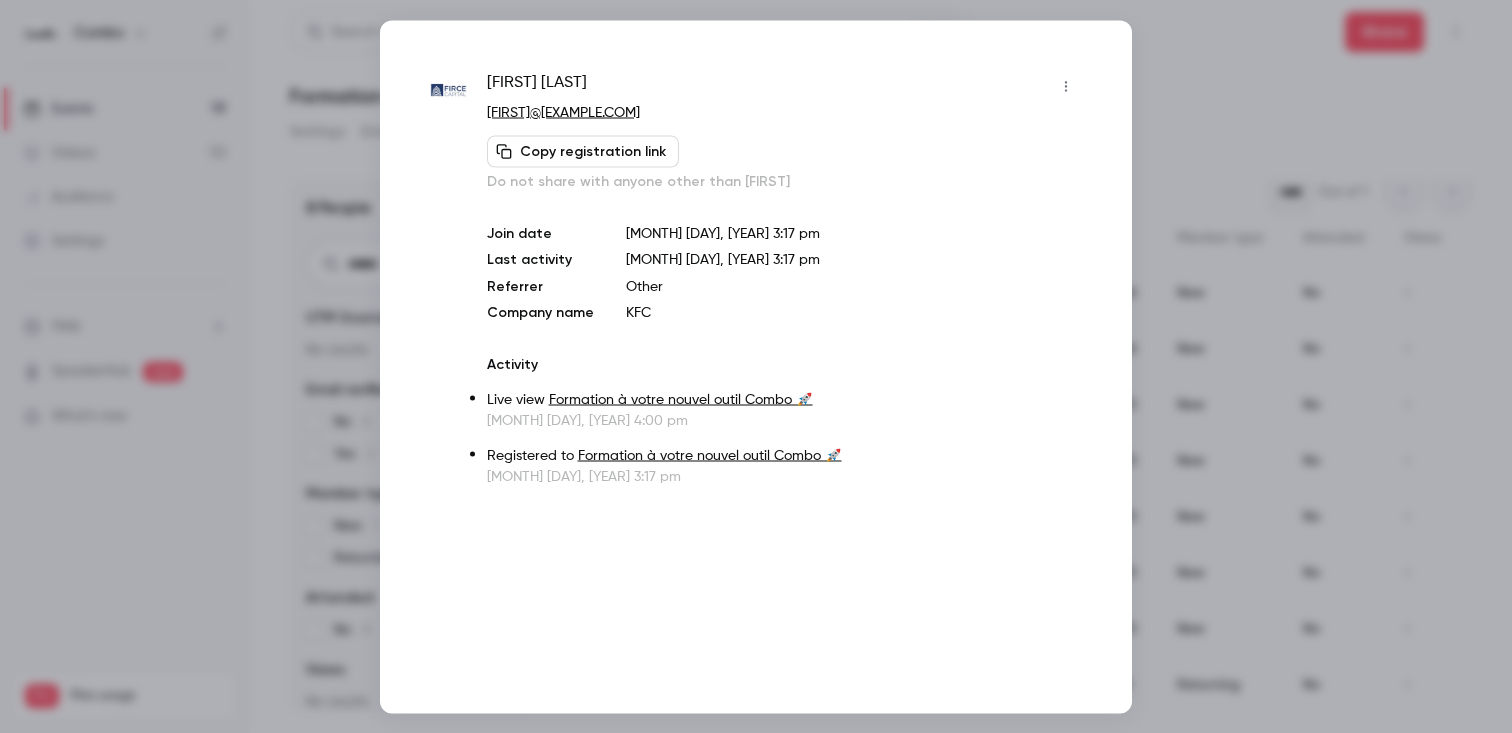 click at bounding box center [756, 366] 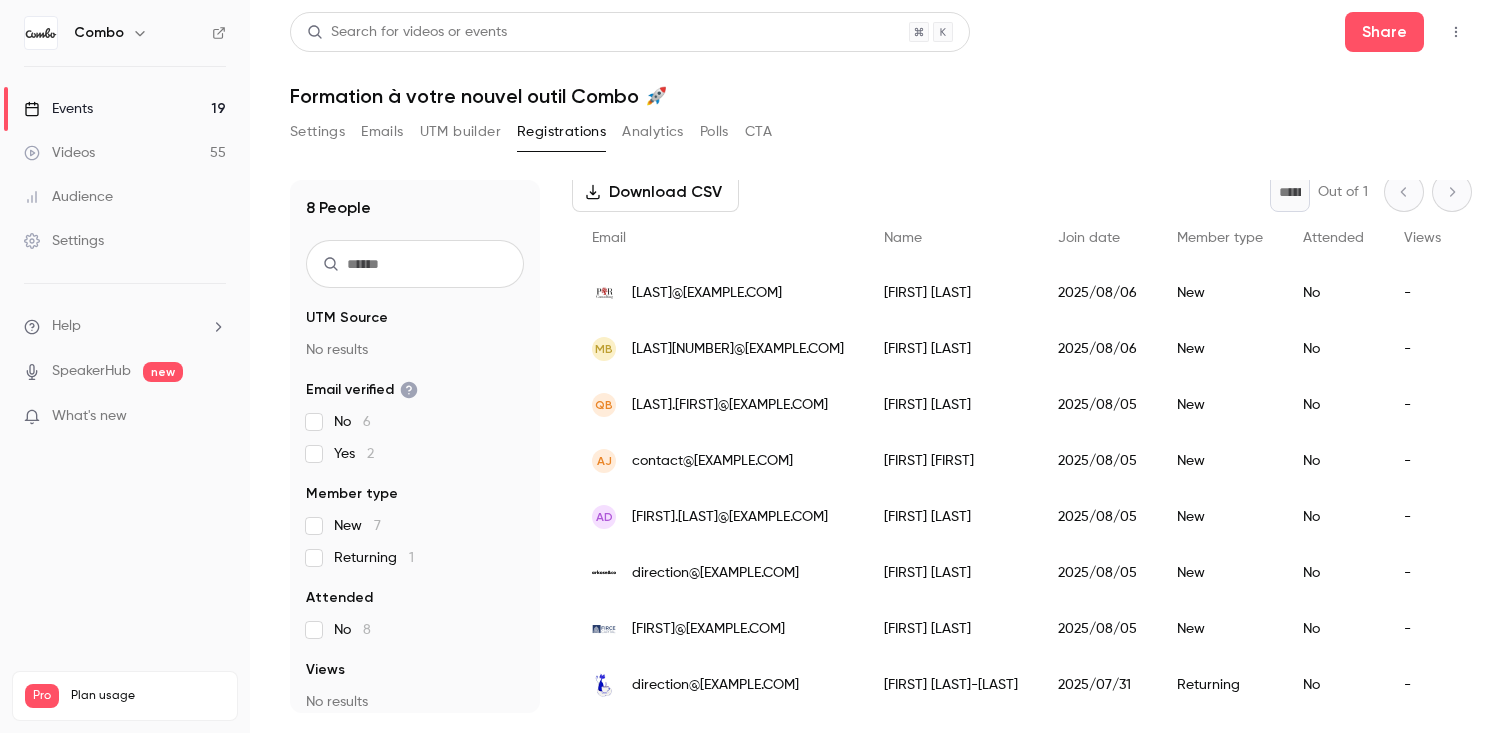 click on "[FIRST]   [LAST]" at bounding box center (951, 293) 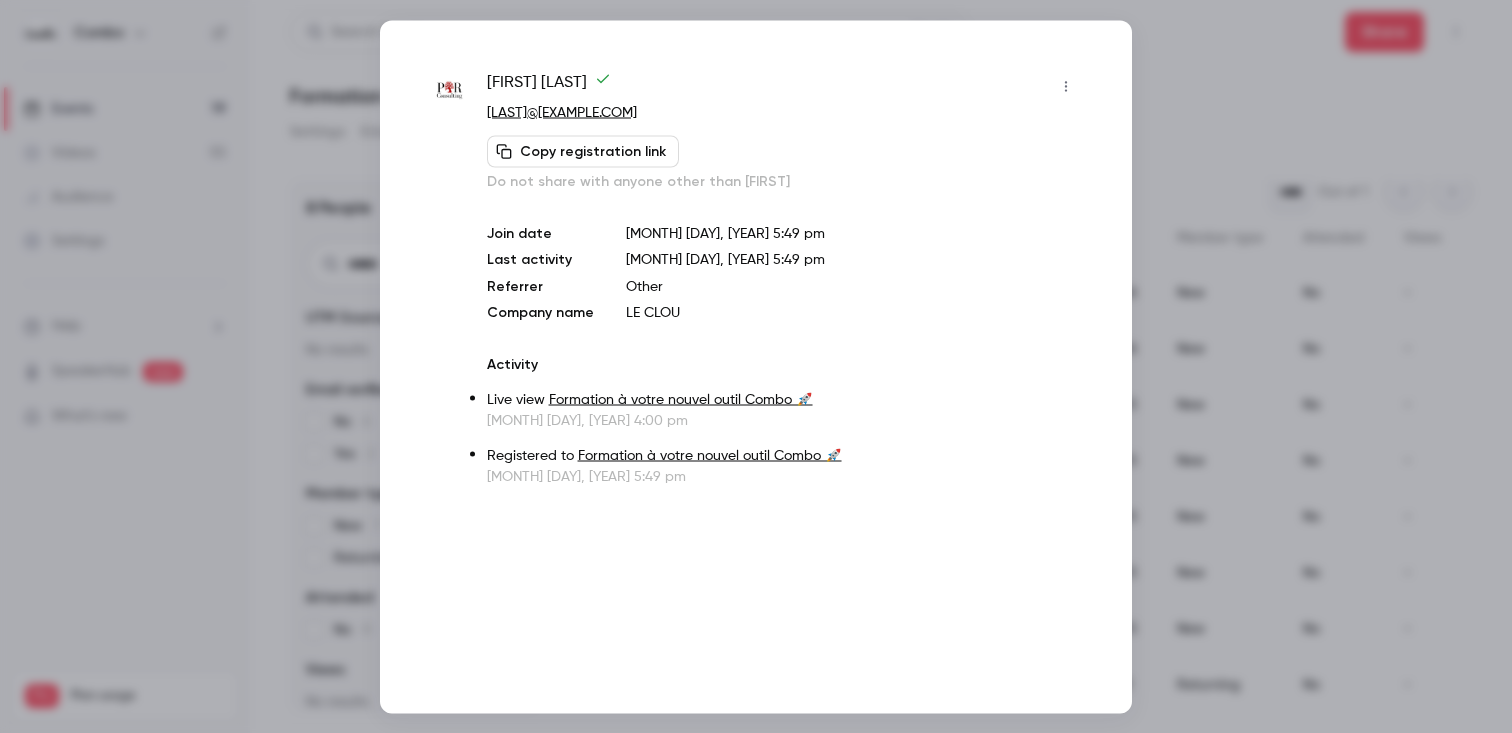 click on "[FIRST]   [LAST]" at bounding box center [549, 86] 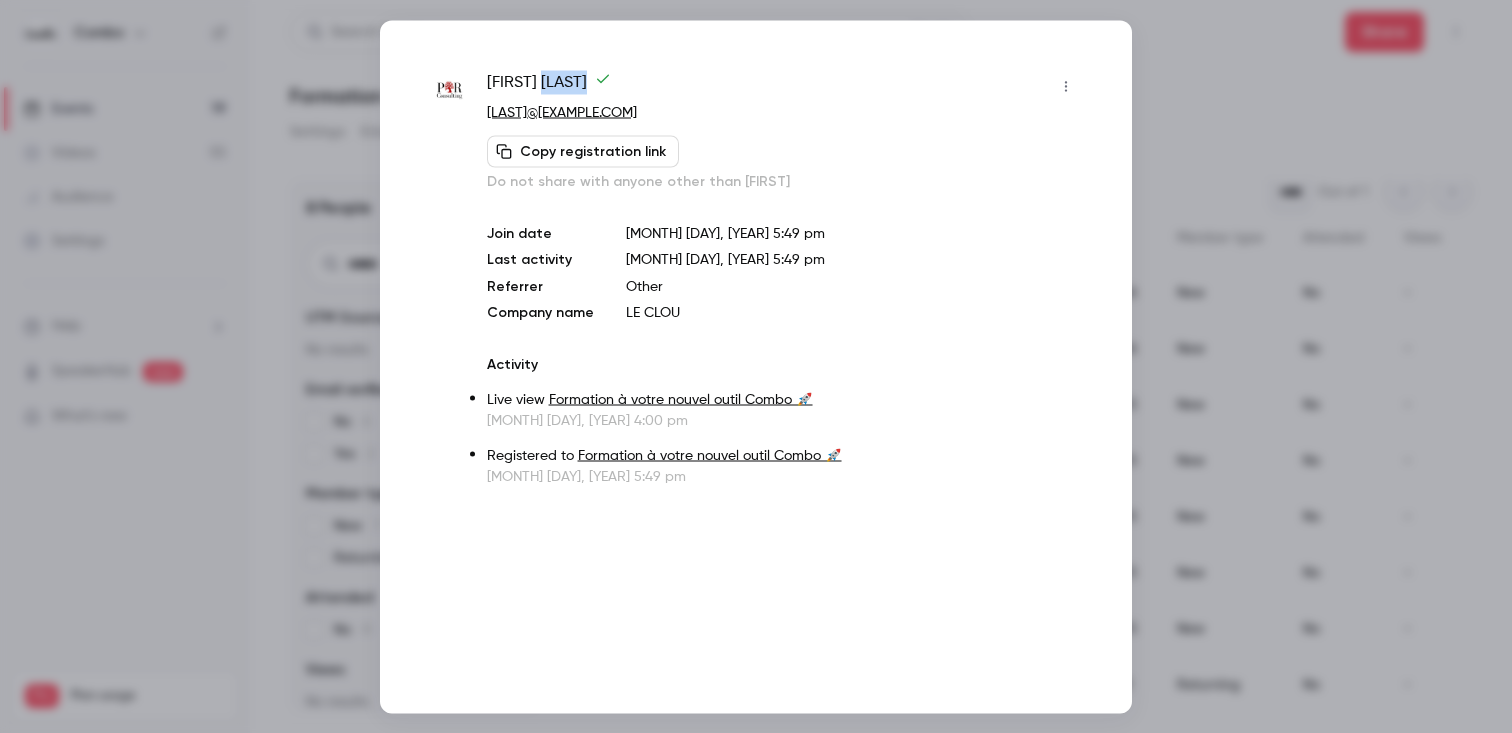 click on "[FIRST]   [LAST]" at bounding box center [549, 86] 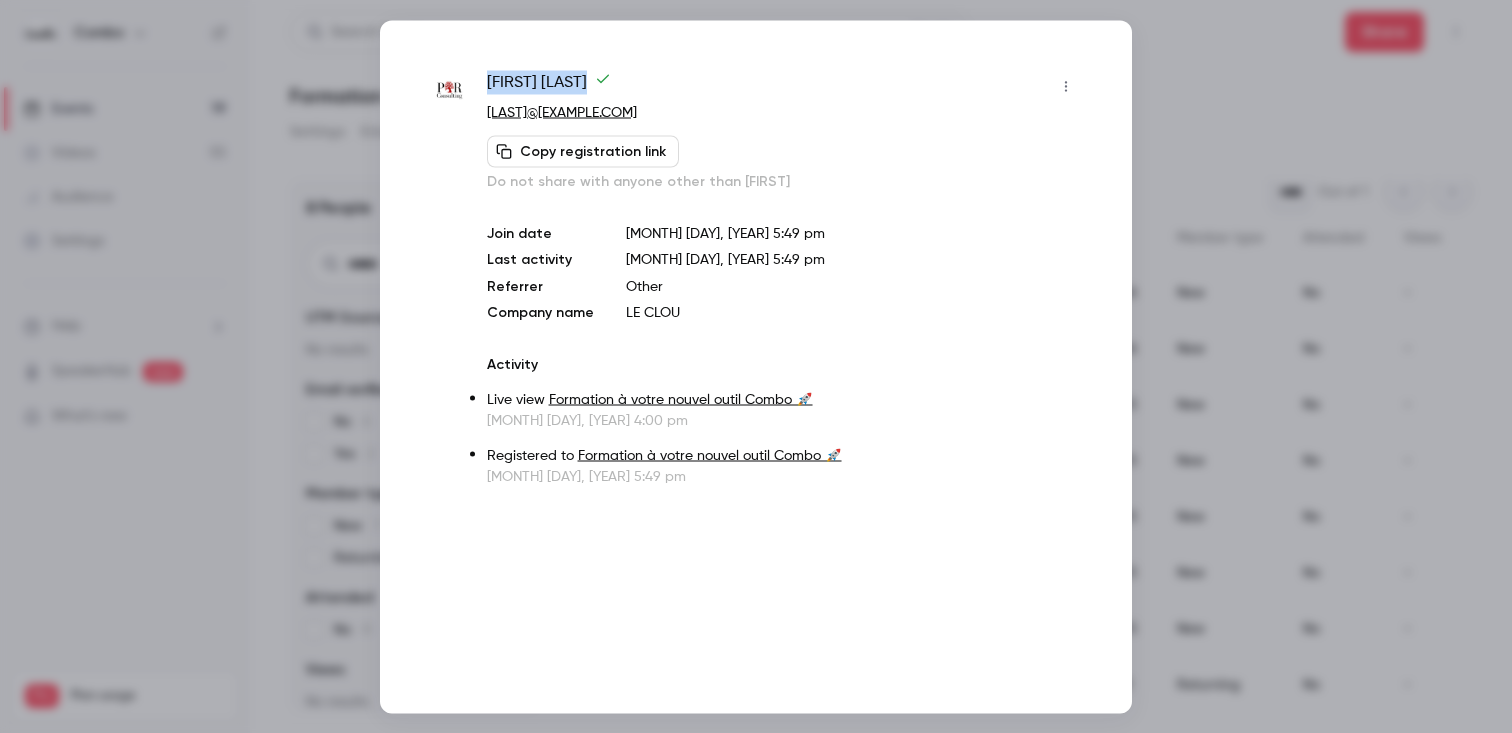 copy on "[FIRST]   [LAST]" 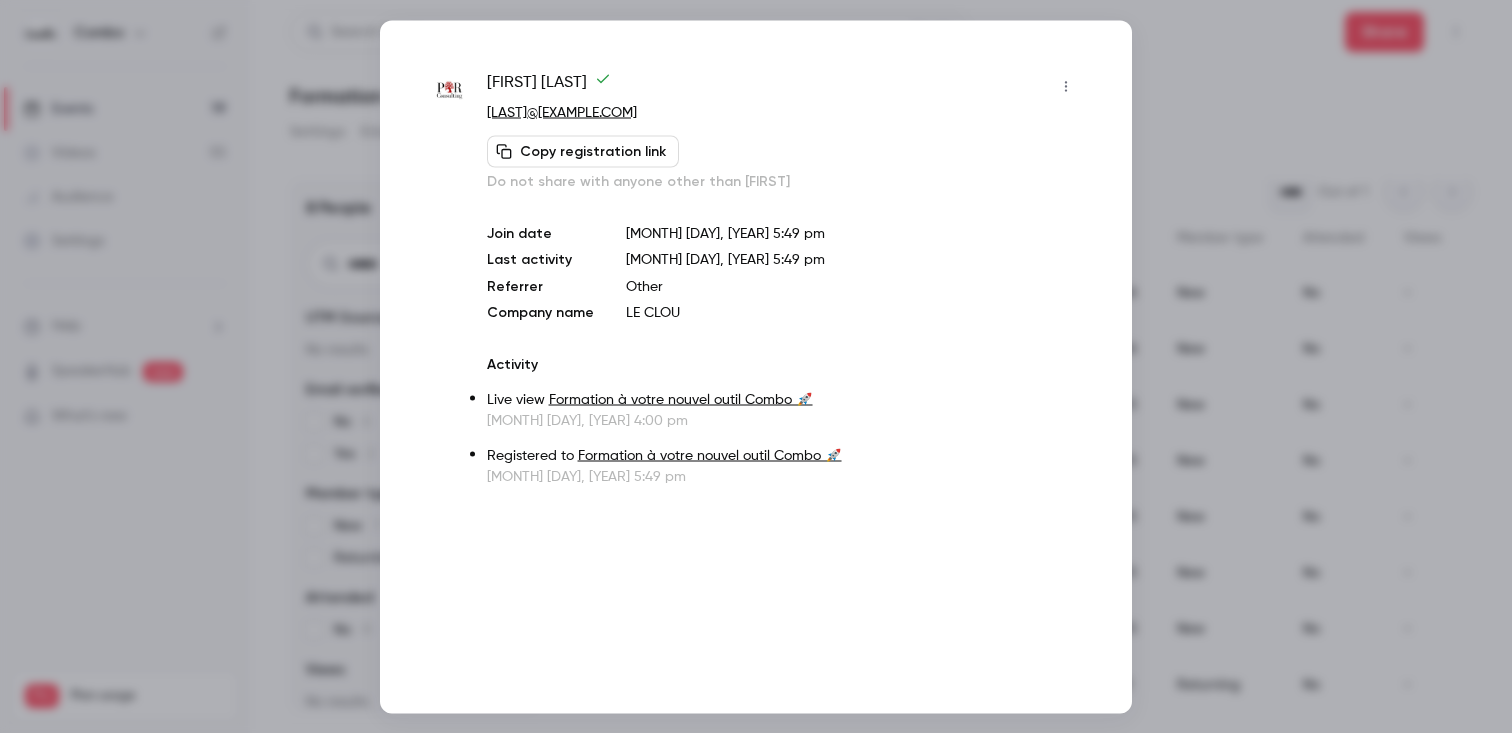 click on "LE CLOU" at bounding box center (854, 312) 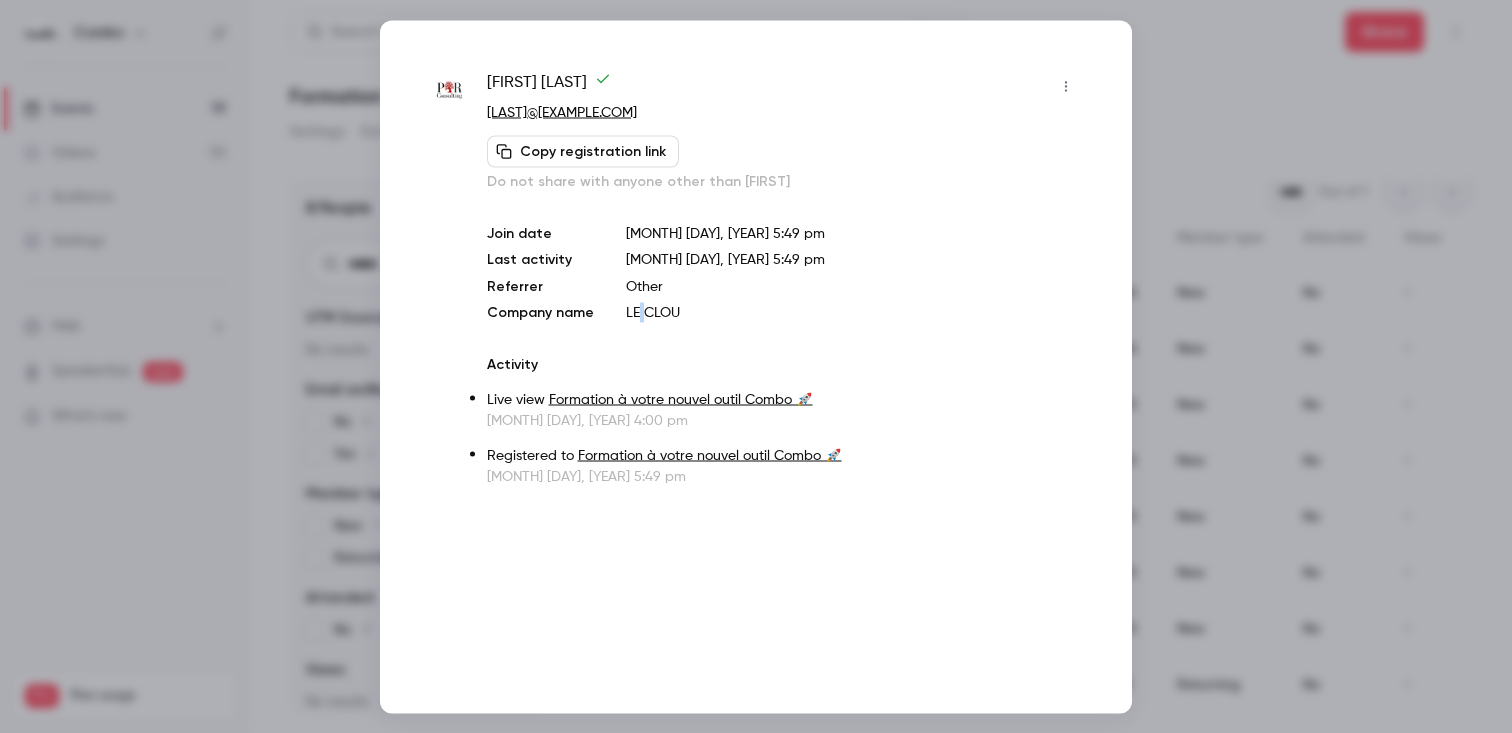 click on "LE CLOU" at bounding box center (854, 312) 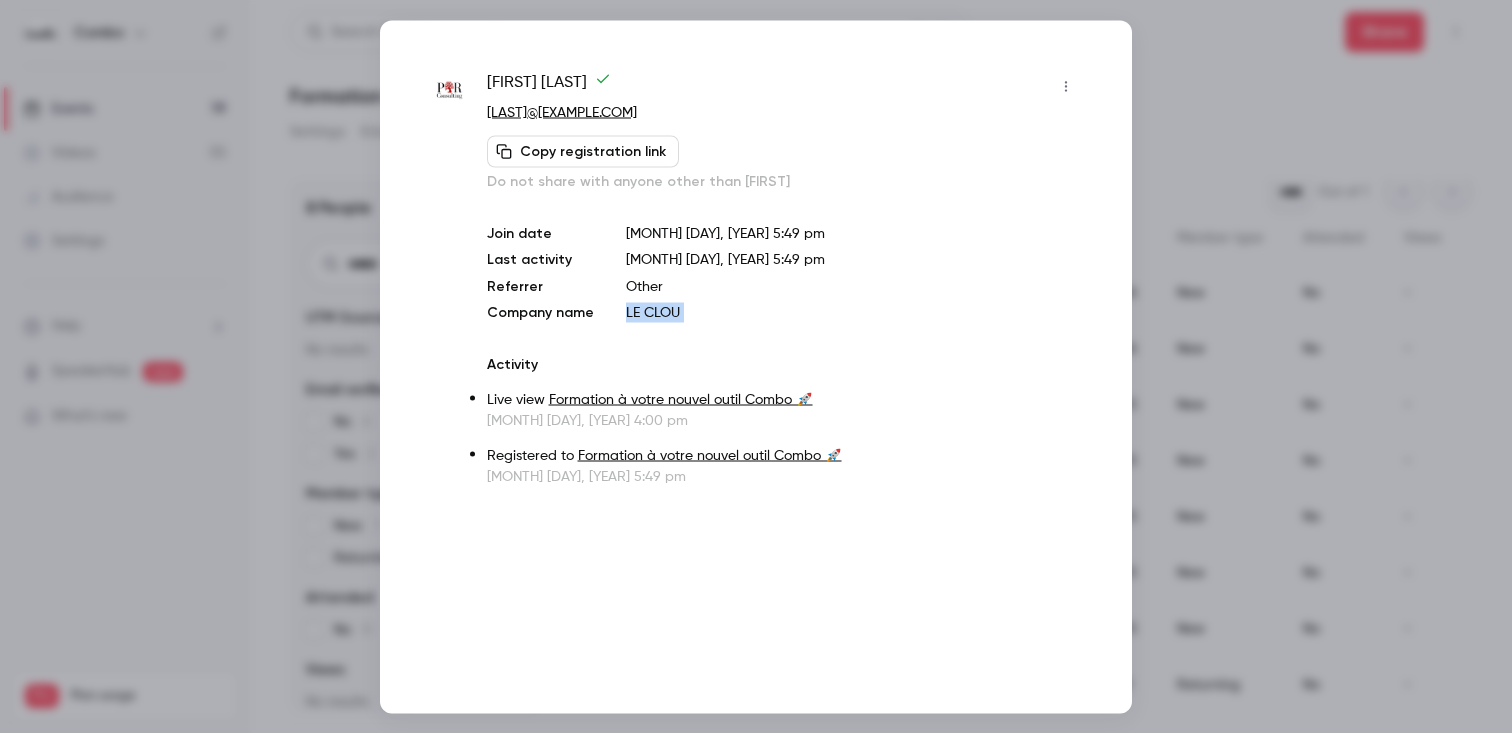 copy on "LE CLOU" 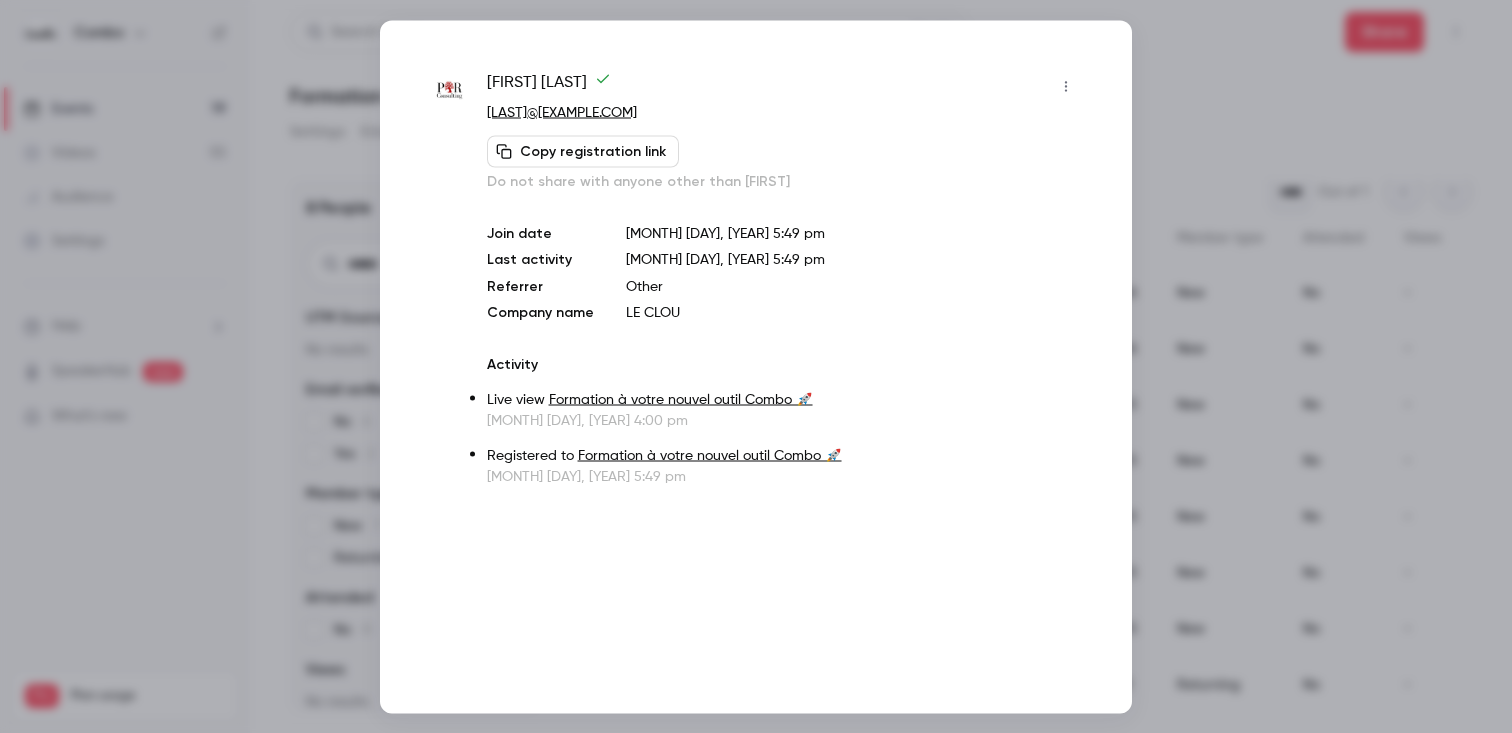 click on "[FIRST]   [LAST]" at bounding box center [549, 86] 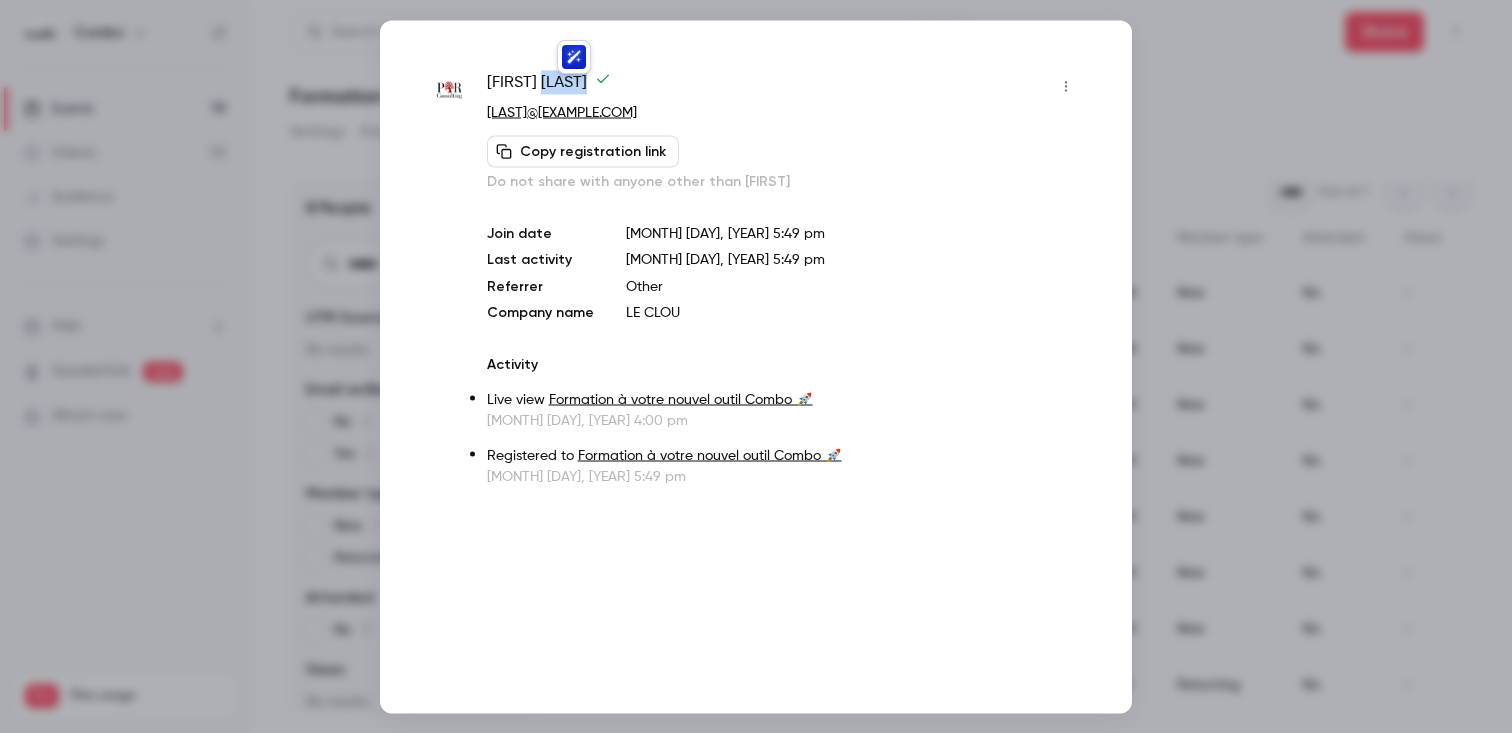 click on "[FIRST]   [LAST]" at bounding box center [549, 86] 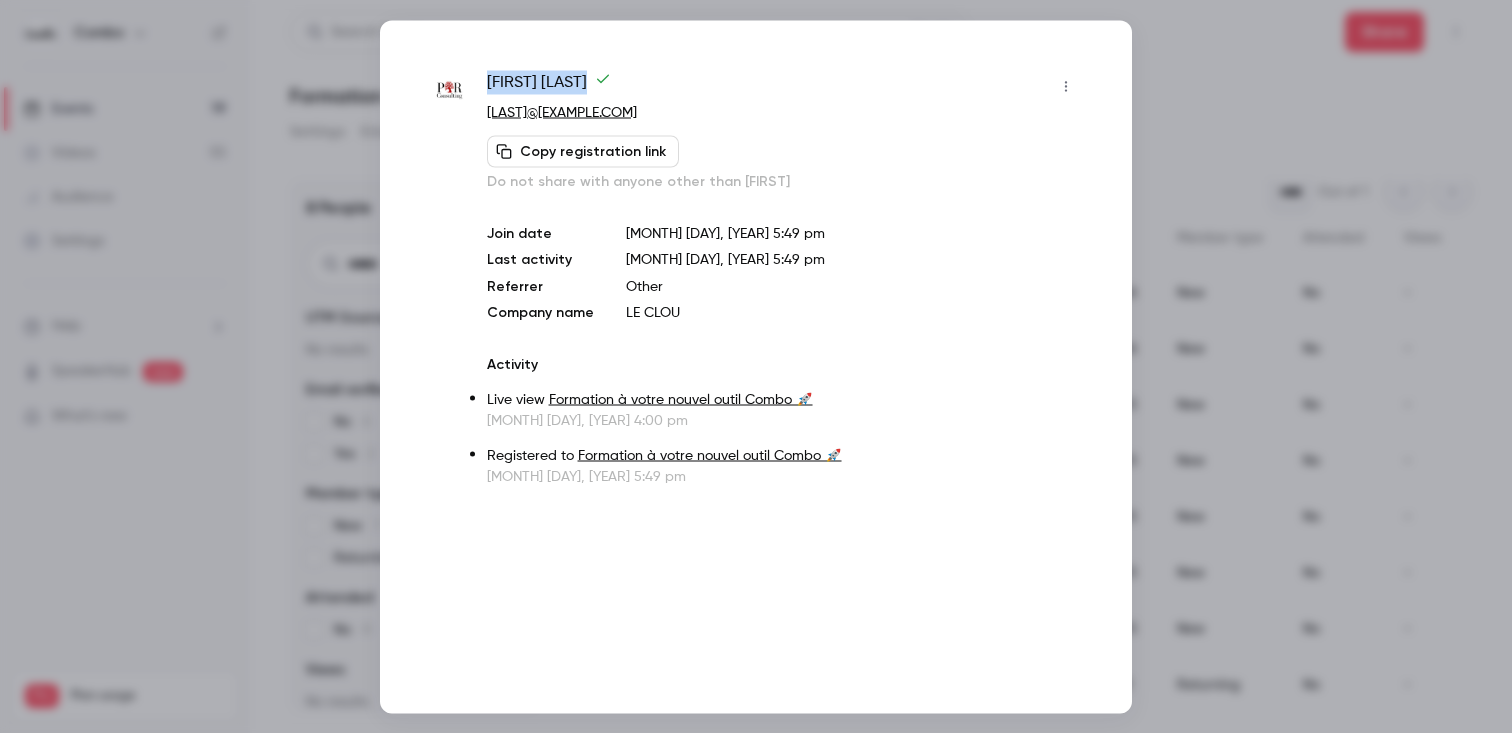 copy on "[FIRST]   [LAST]" 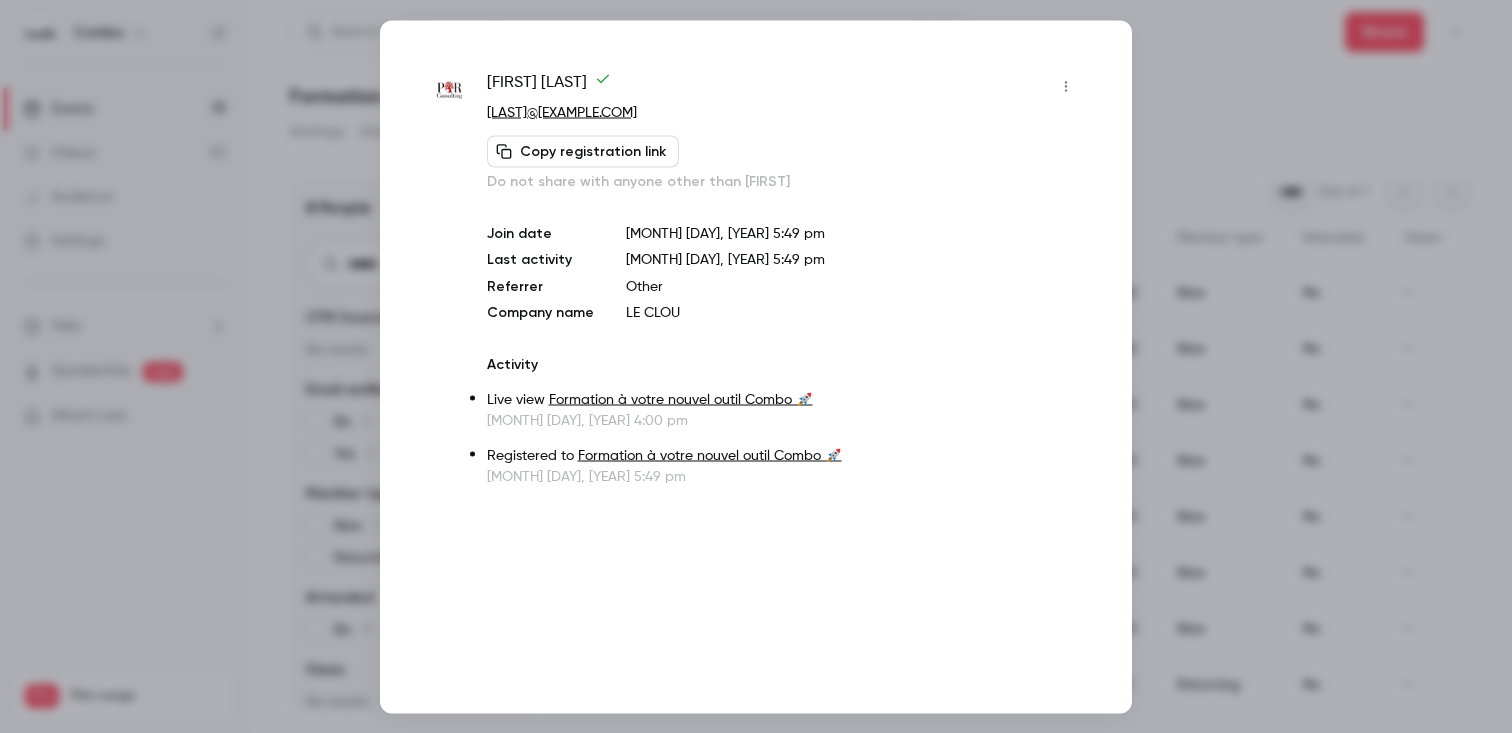 click on "[FIRST]   [LAST] [LAST]@[EXAMPLE.COM] Copy registration link Do not share with anyone other than [FIRST] Join date [MONTH] [DAY], [YEAR]   [HOUR]:[MINUTE] [AMPM] Last activity [MONTH] [DAY], [YEAR]   [HOUR]:[MINUTE] [AMPM] Referrer Other Company name LE CLOU Activity Live view   Formation à votre nouvel outil Combo 🚀  [MONTH] [DAY], [YEAR]   [HOUR]:[MINUTE] [AMPM] Registered to   Formation à votre nouvel outil Combo 🚀  [MONTH] [DAY], [YEAR]   [HOUR]:[MINUTE] [AMPM]" at bounding box center (756, 278) 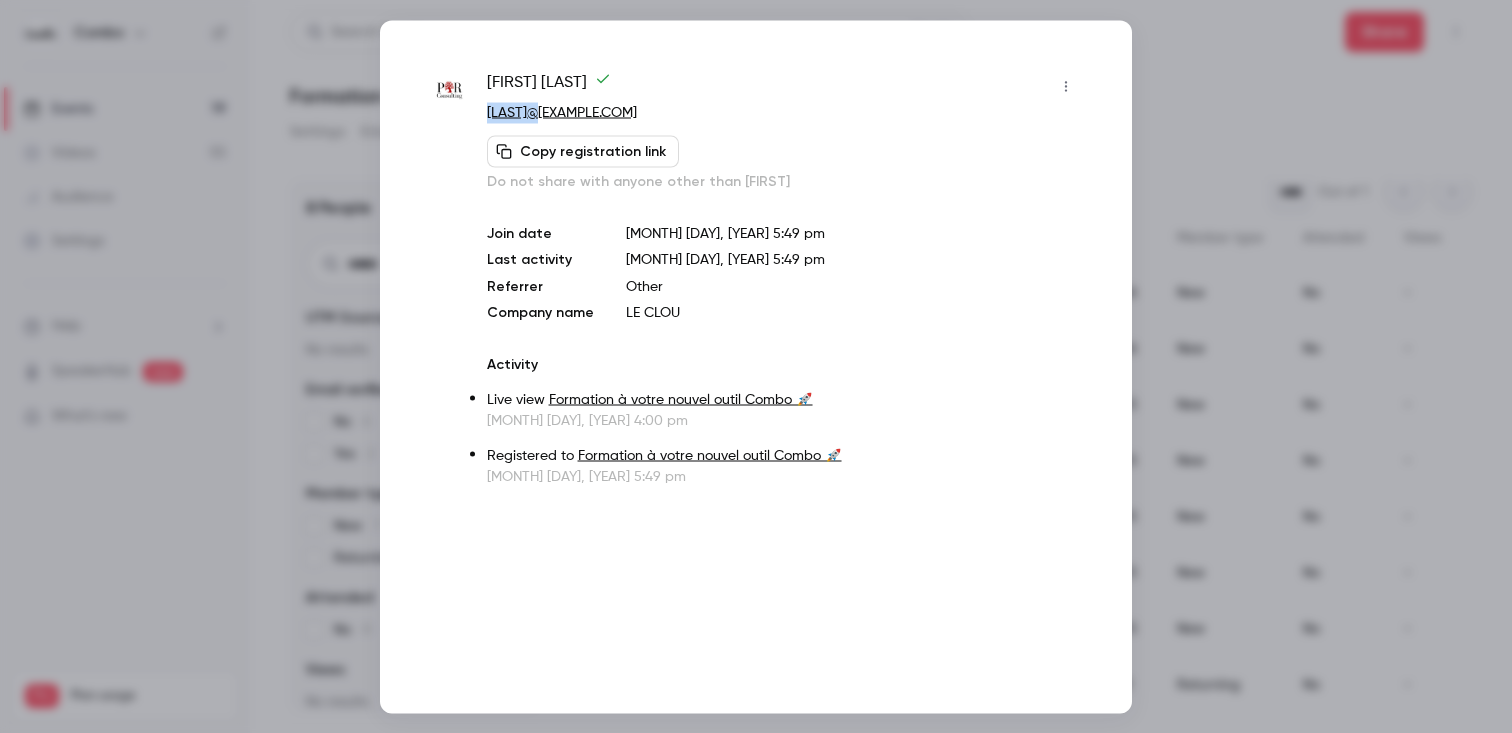 click on "[FIRST]   [LAST] [LAST]@[EXAMPLE.COM] Copy registration link Do not share with anyone other than [FIRST] Join date [MONTH] [DAY], [YEAR]   [HOUR]:[MINUTE] [AMPM] Last activity [MONTH] [DAY], [YEAR]   [HOUR]:[MINUTE] [AMPM] Referrer Other Company name LE CLOU Activity Live view   Formation à votre nouvel outil Combo 🚀  [MONTH] [DAY], [YEAR]   [HOUR]:[MINUTE] [AMPM] Registered to   Formation à votre nouvel outil Combo 🚀  [MONTH] [DAY], [YEAR]   [HOUR]:[MINUTE] [AMPM]" at bounding box center [756, 278] 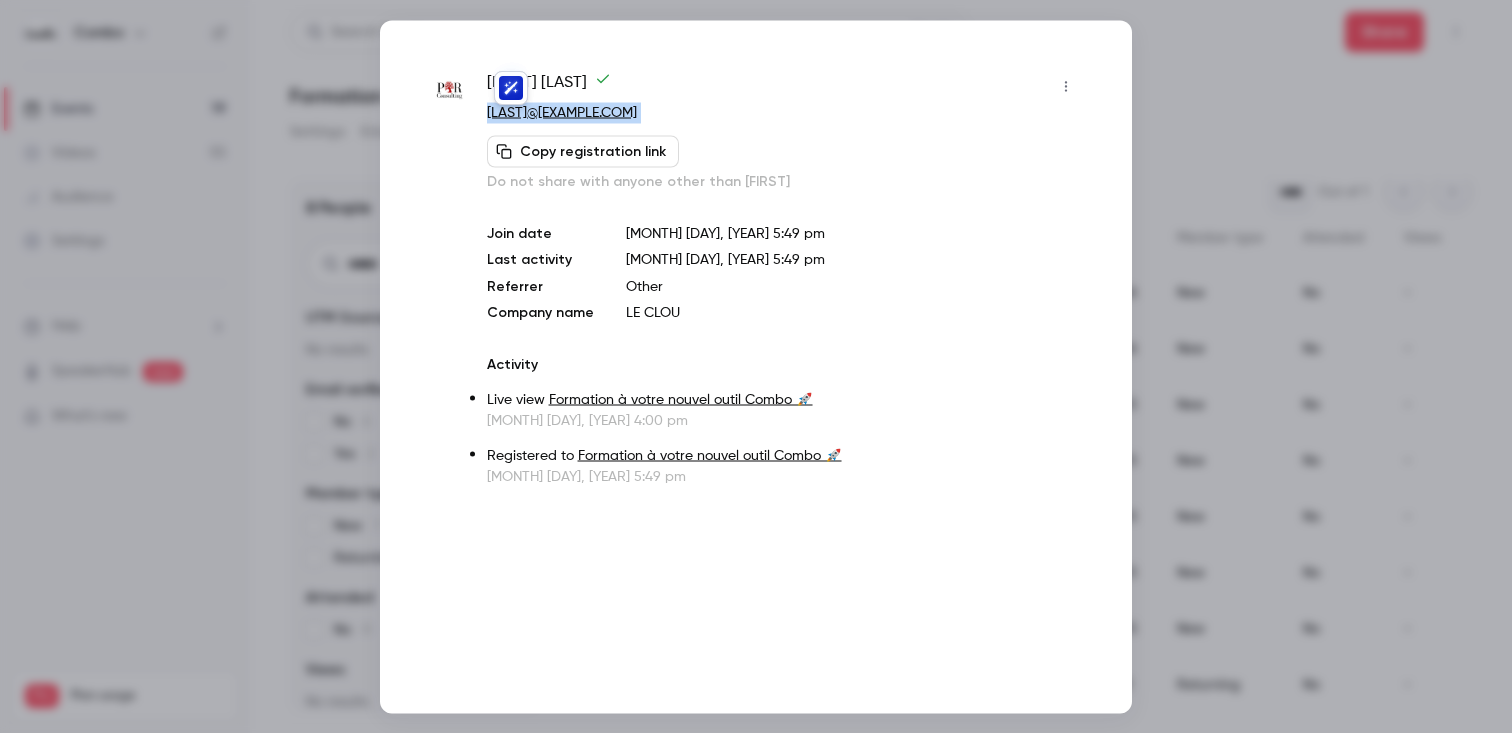 click on "[FIRST]   [LAST] [LAST]@[EXAMPLE.COM] Copy registration link Do not share with anyone other than [FIRST] Join date [MONTH] [DAY], [YEAR]   [HOUR]:[MINUTE] [AMPM] Last activity [MONTH] [DAY], [YEAR]   [HOUR]:[MINUTE] [AMPM] Referrer Other Company name LE CLOU Activity Live view   Formation à votre nouvel outil Combo 🚀  [MONTH] [DAY], [YEAR]   [HOUR]:[MINUTE] [AMPM] Registered to   Formation à votre nouvel outil Combo 🚀  [MONTH] [DAY], [YEAR]   [HOUR]:[MINUTE] [AMPM]" at bounding box center [756, 278] 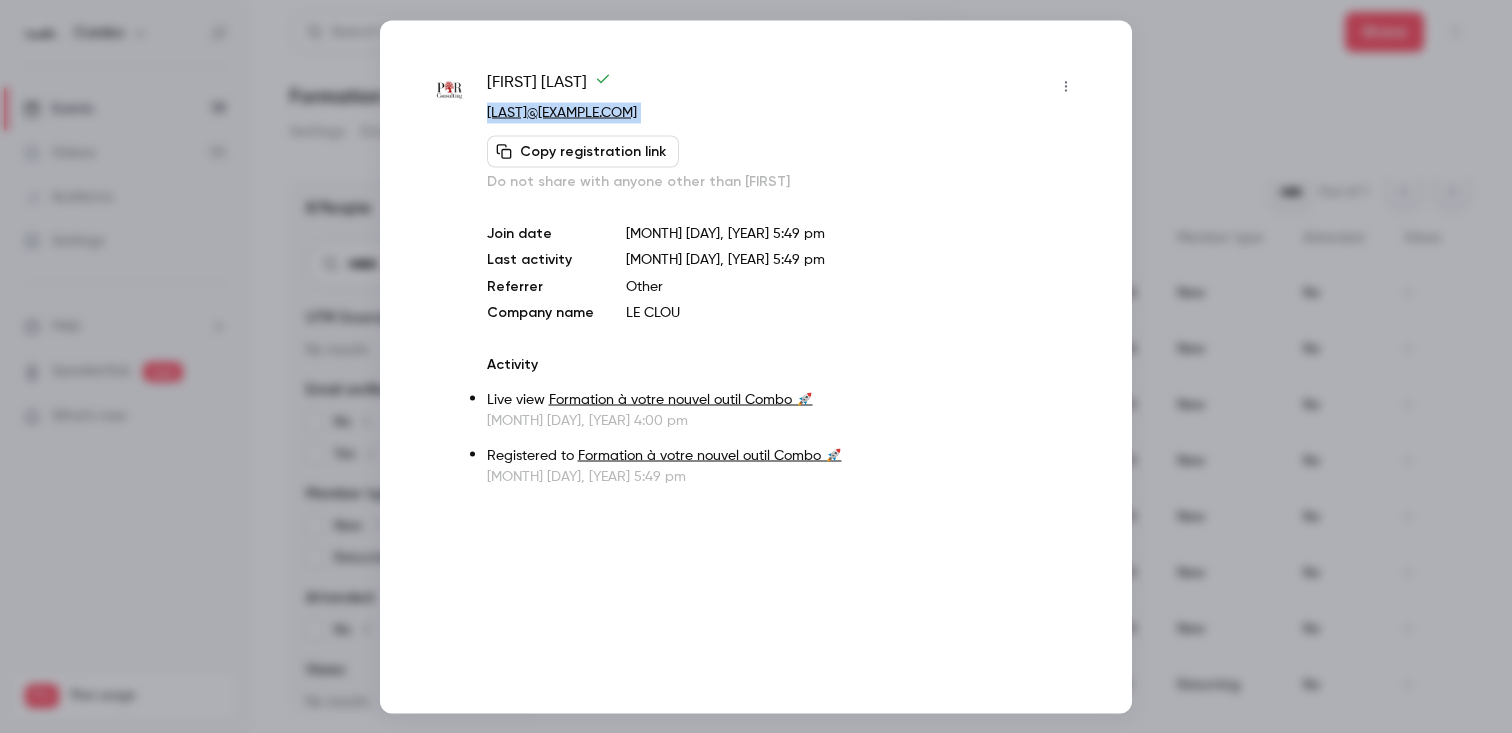 copy on "[LAST]@[EXAMPLE.COM] Copy registration link" 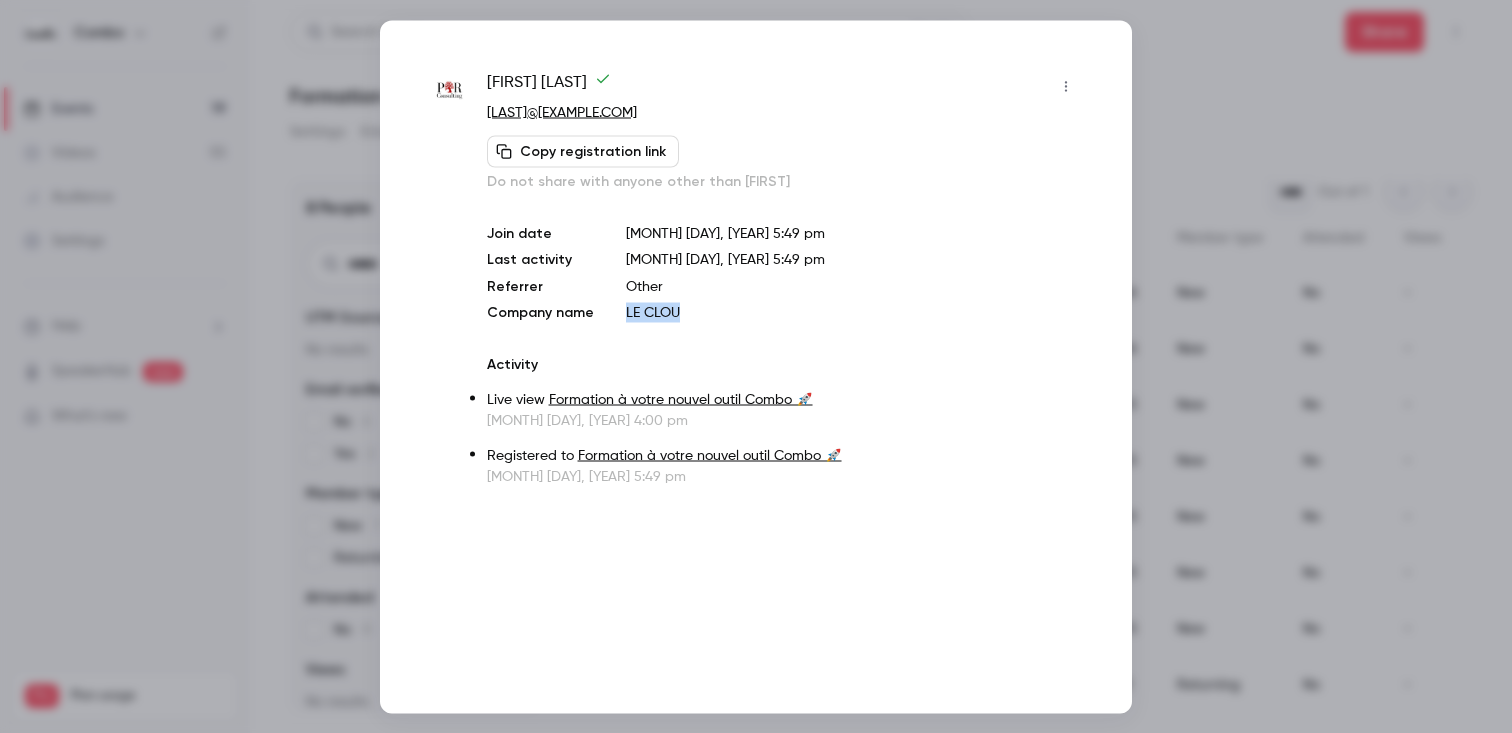 drag, startPoint x: 696, startPoint y: 306, endPoint x: 612, endPoint y: 306, distance: 84 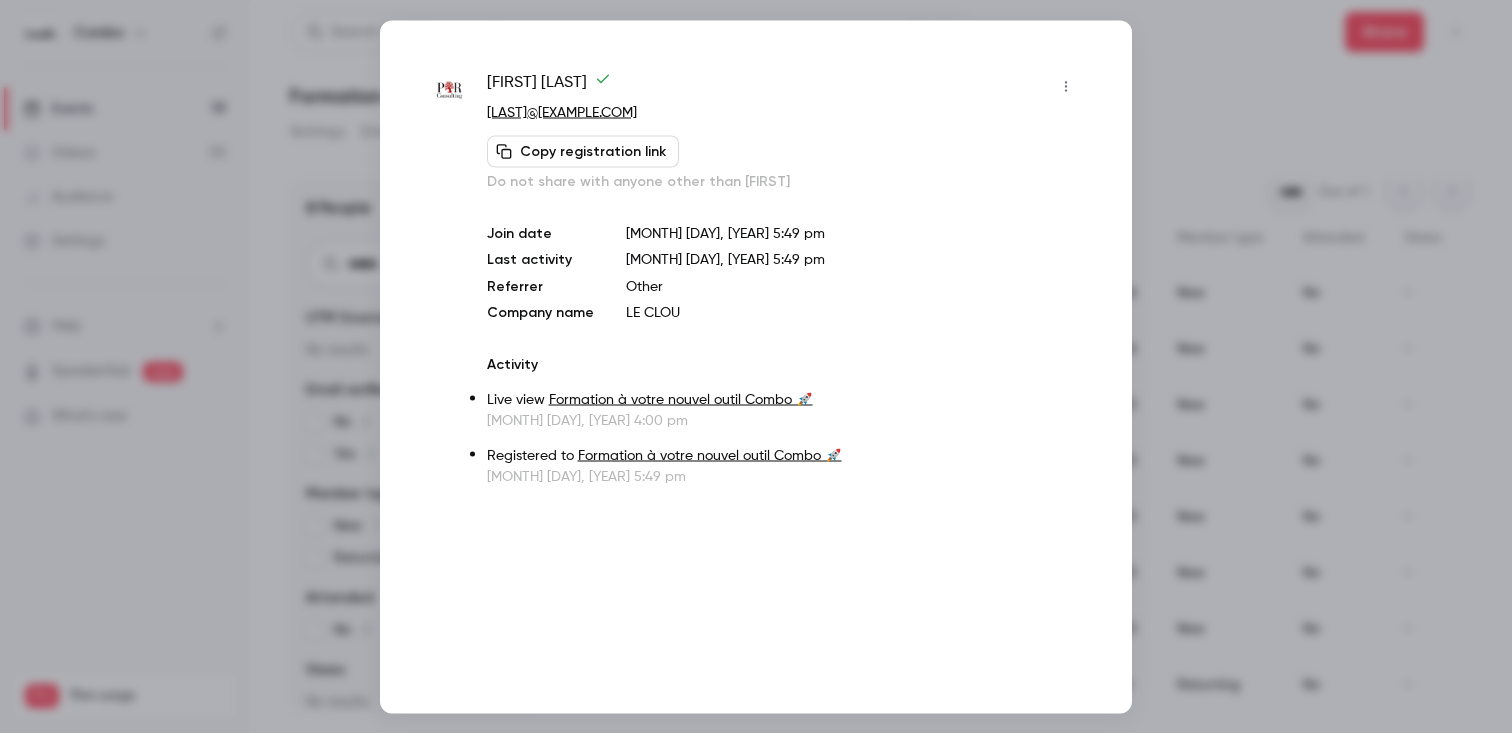 click on "[FIRST]   [LAST]" at bounding box center [784, 86] 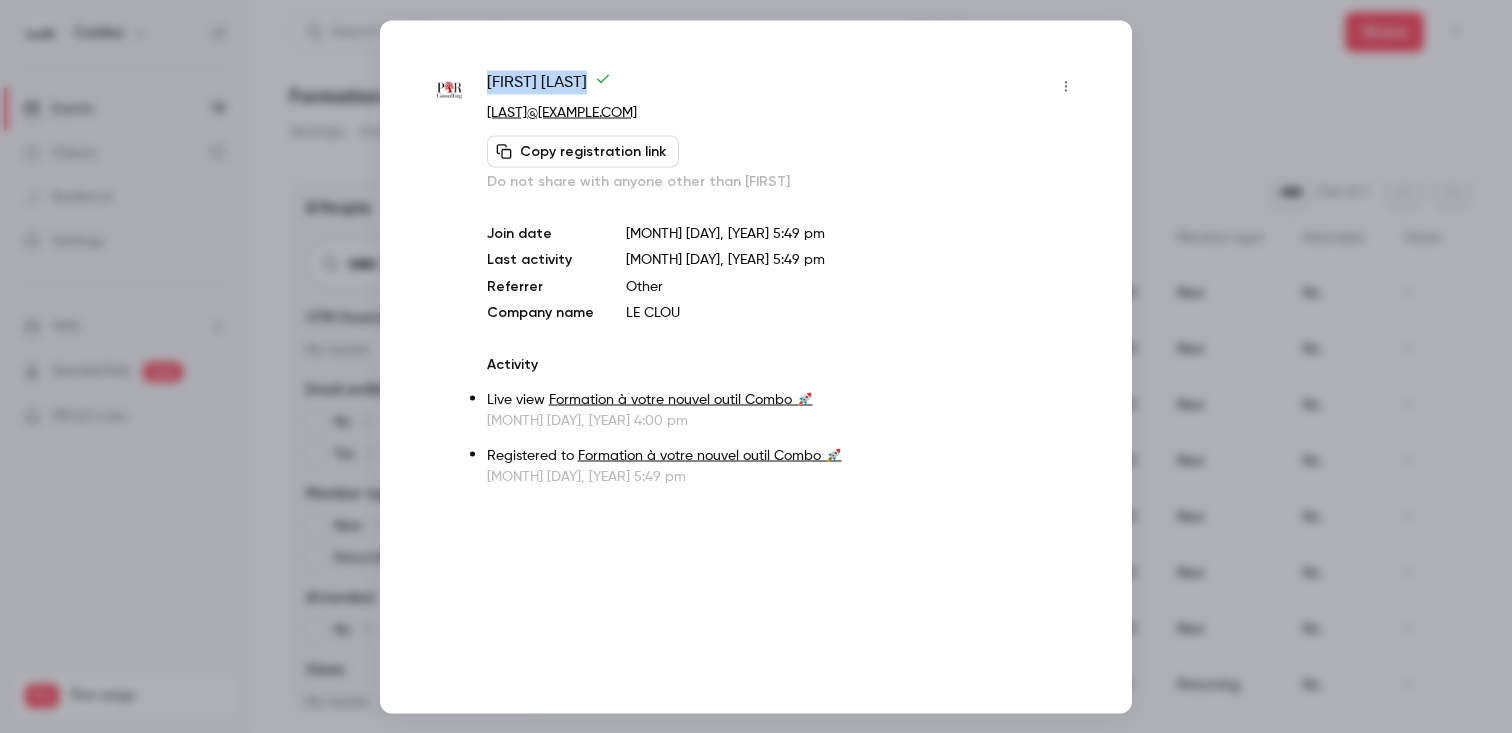 drag, startPoint x: 634, startPoint y: 79, endPoint x: 485, endPoint y: 79, distance: 149 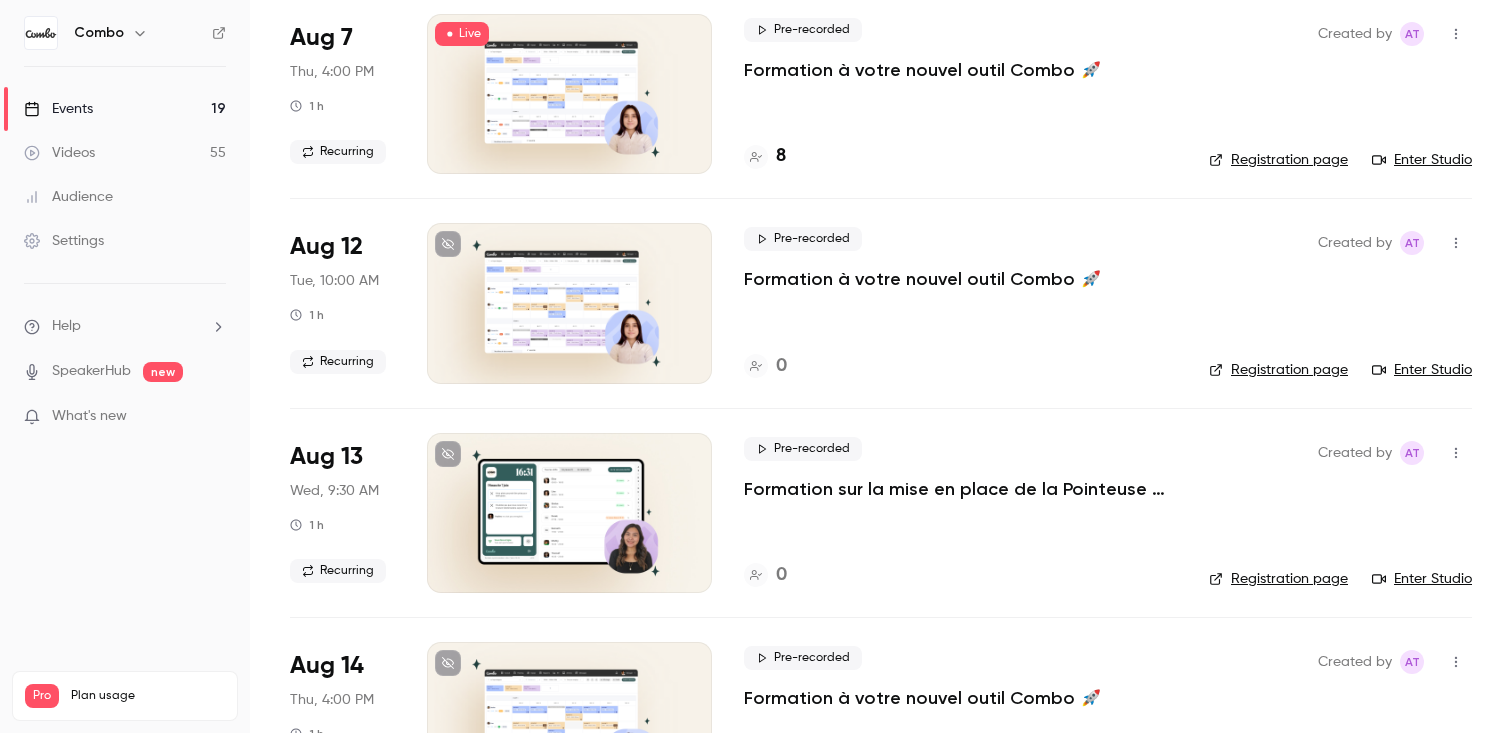 scroll, scrollTop: 0, scrollLeft: 0, axis: both 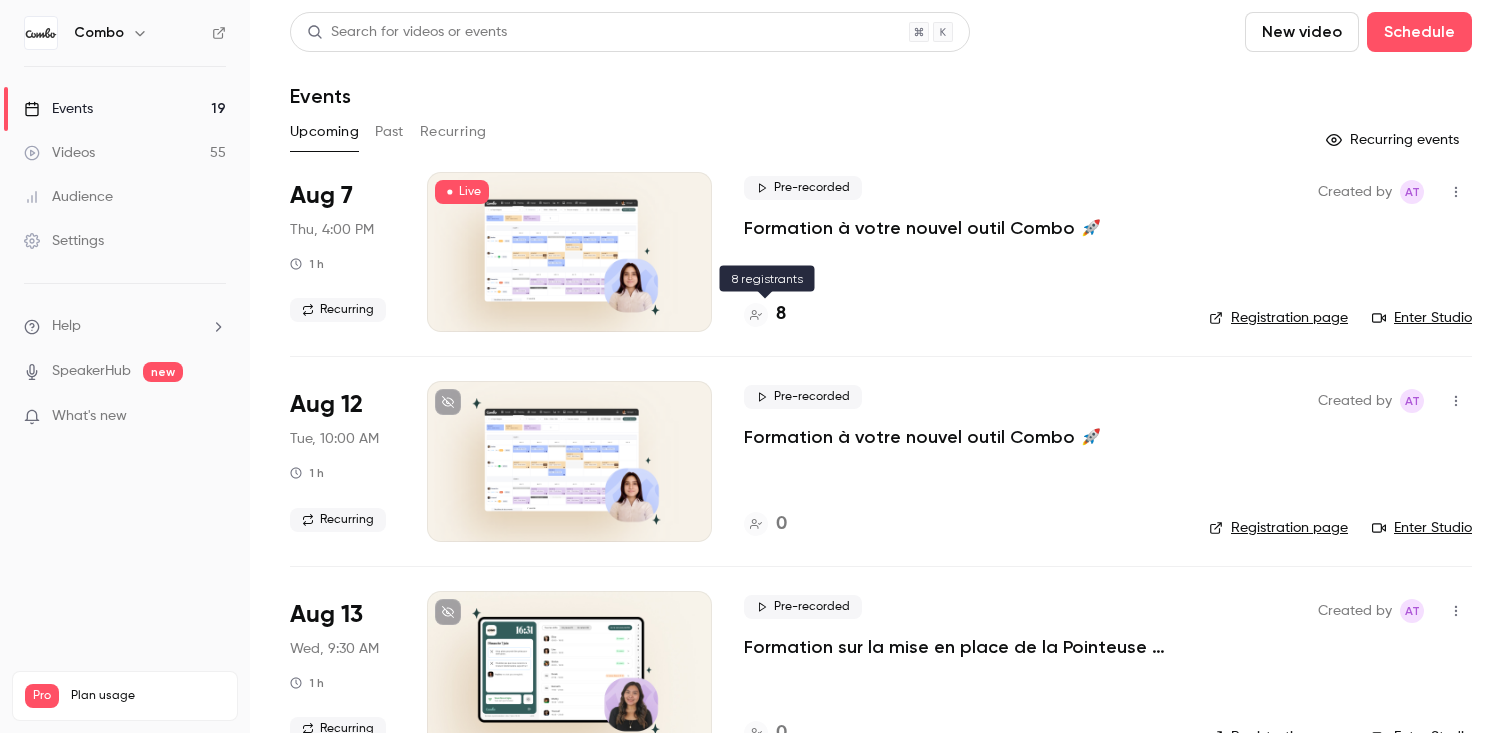 click on "8" at bounding box center [781, 314] 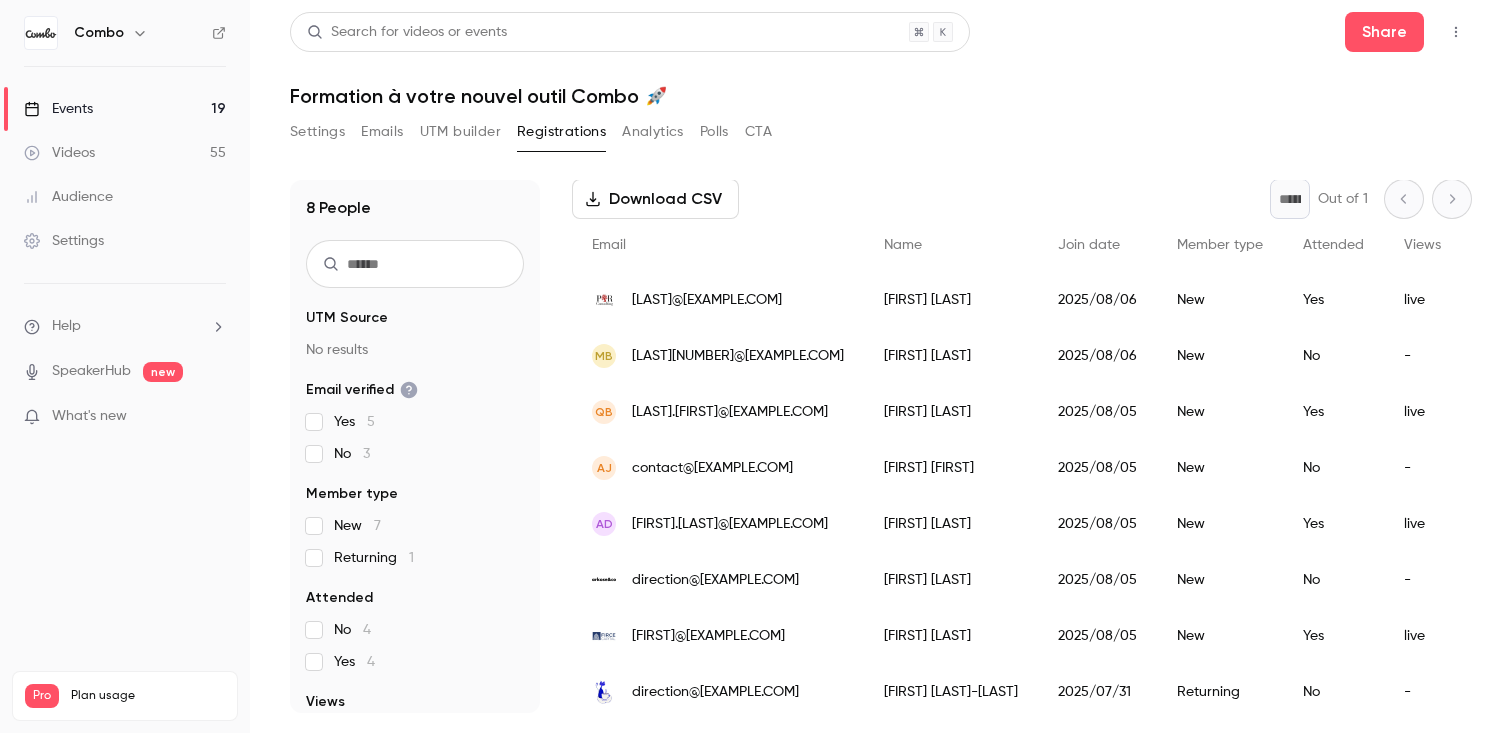 scroll, scrollTop: 106, scrollLeft: 0, axis: vertical 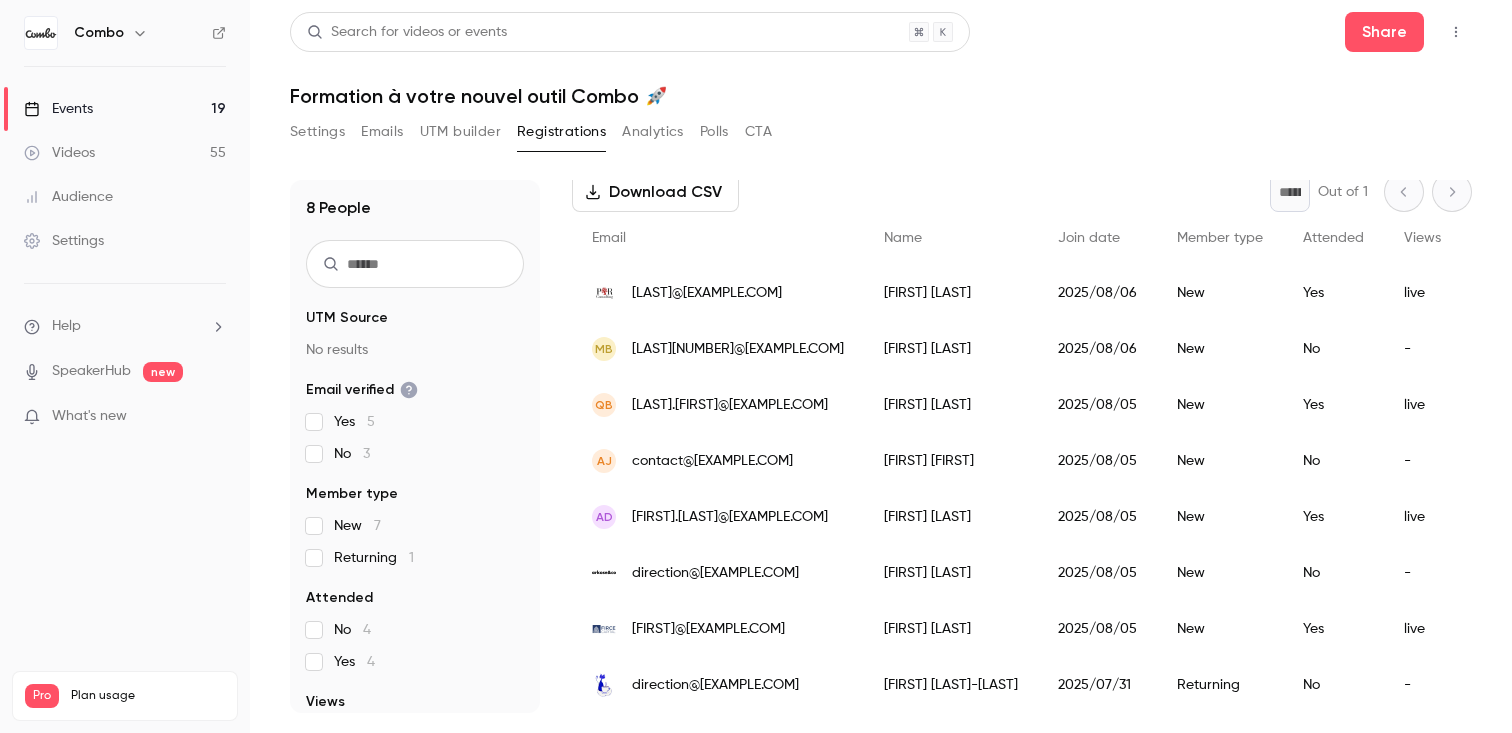 click on "AD [FIRST]@[EXAMPLE.COM]" at bounding box center [718, 517] 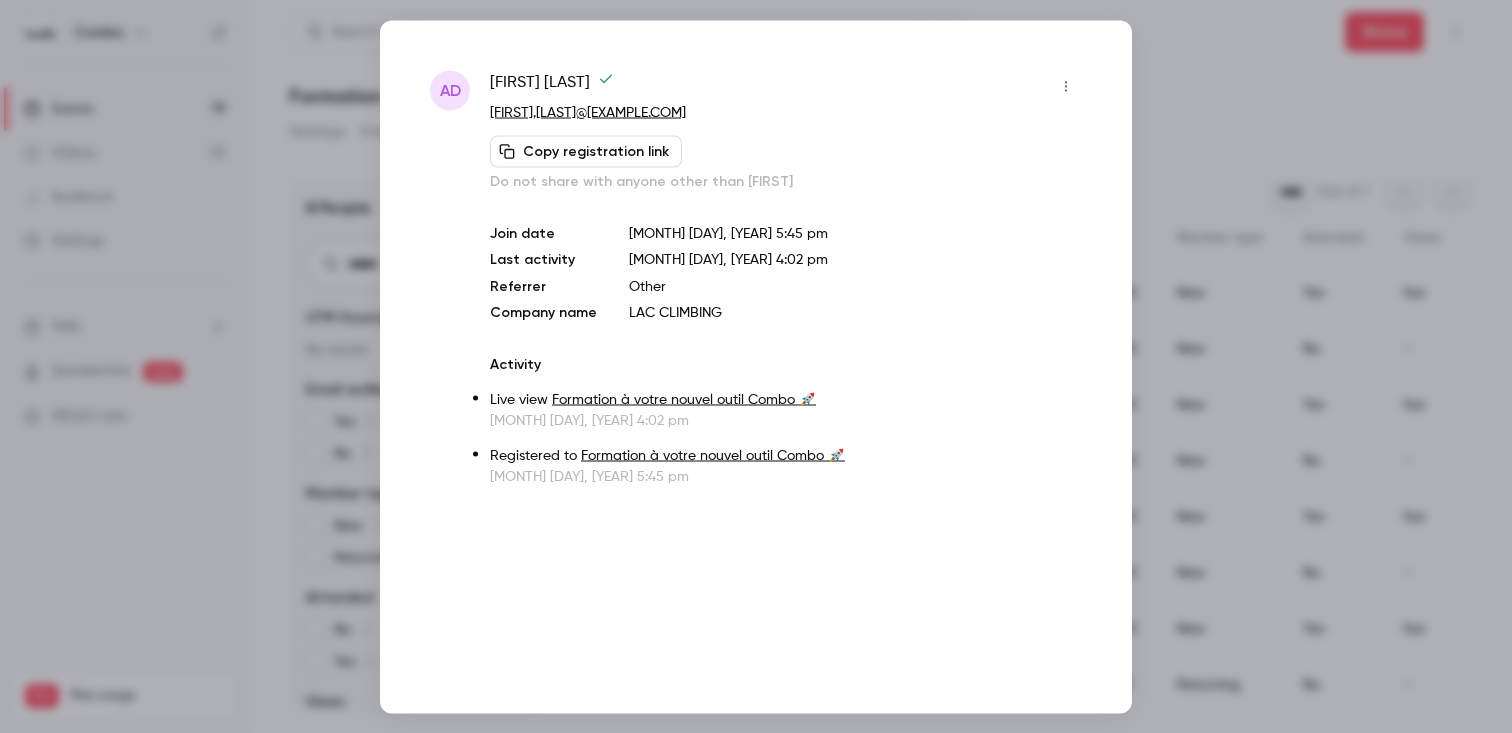 click on "[FIRST]   [LAST]" at bounding box center [552, 86] 